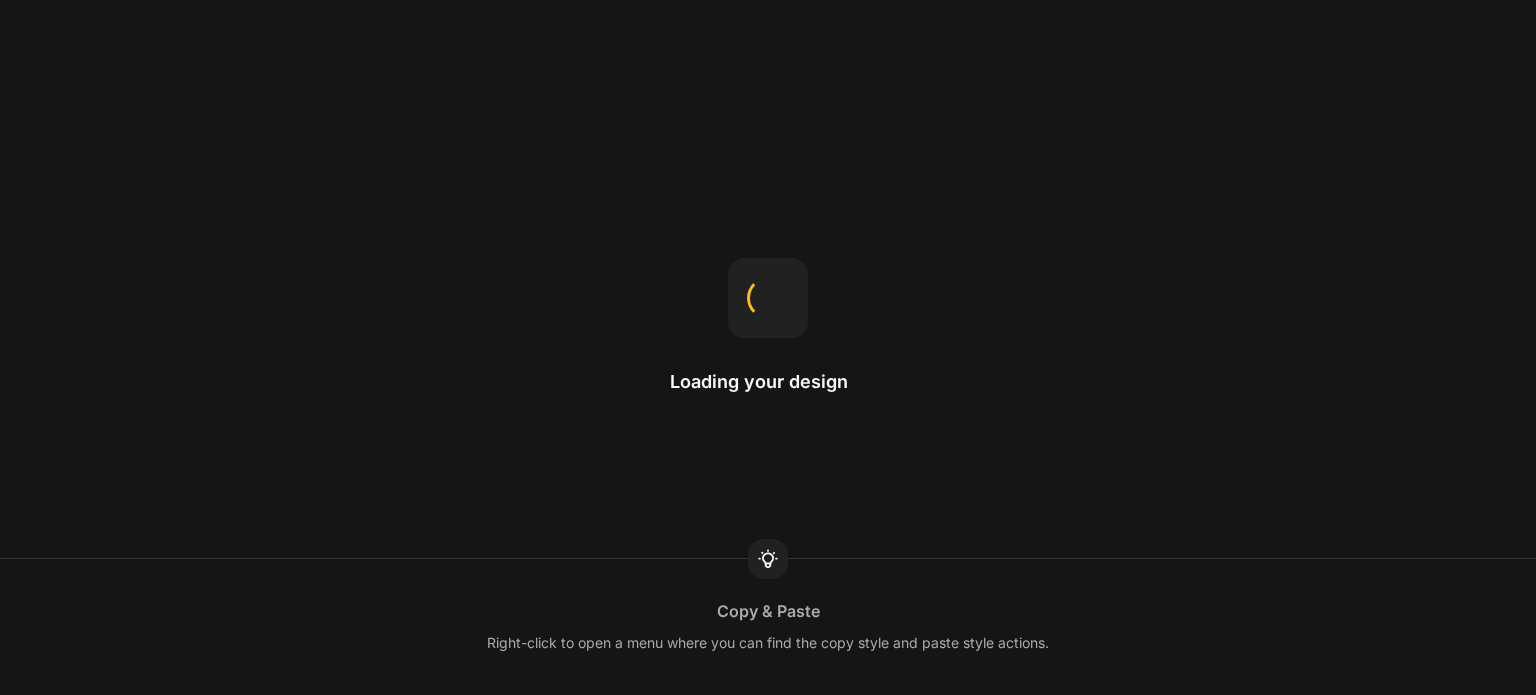 scroll, scrollTop: 0, scrollLeft: 0, axis: both 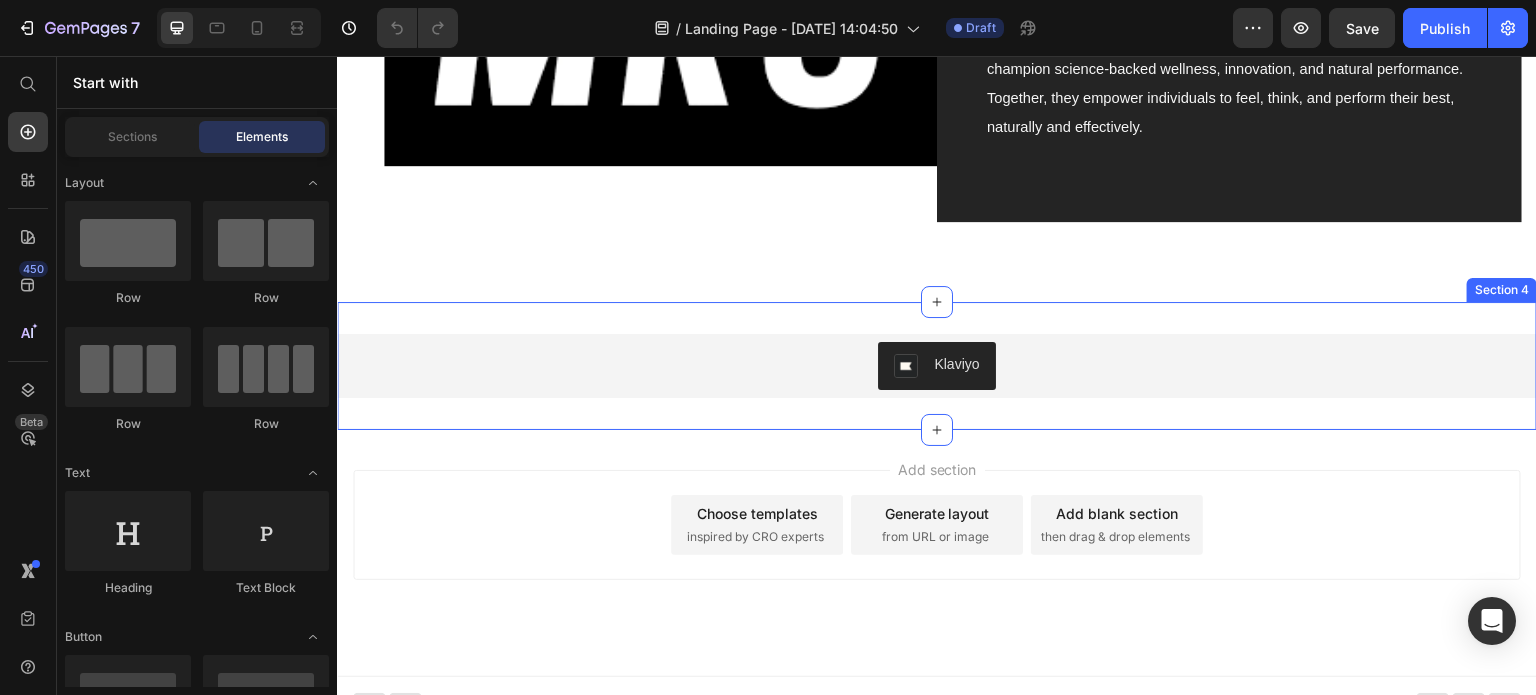 click on "Klaviyo Klaviyo Section 4" at bounding box center (937, 366) 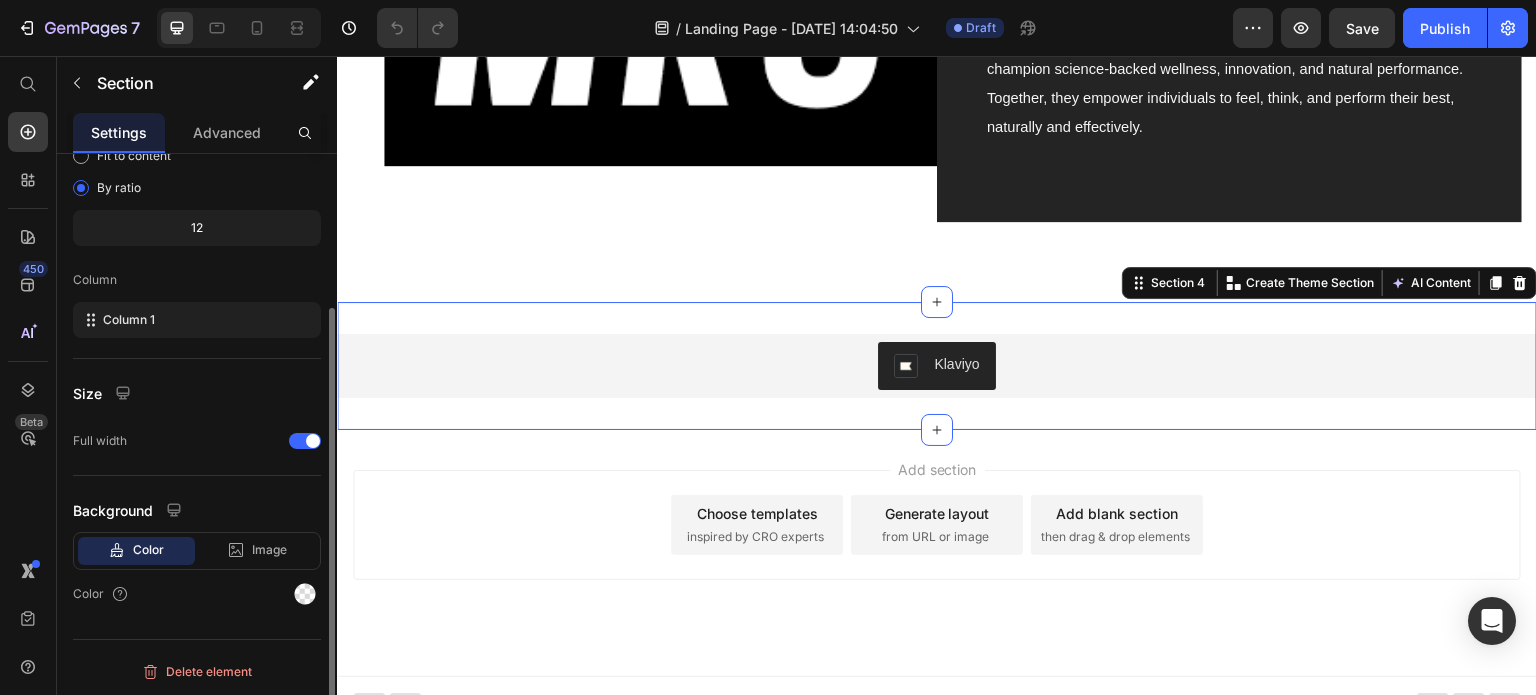 scroll, scrollTop: 0, scrollLeft: 0, axis: both 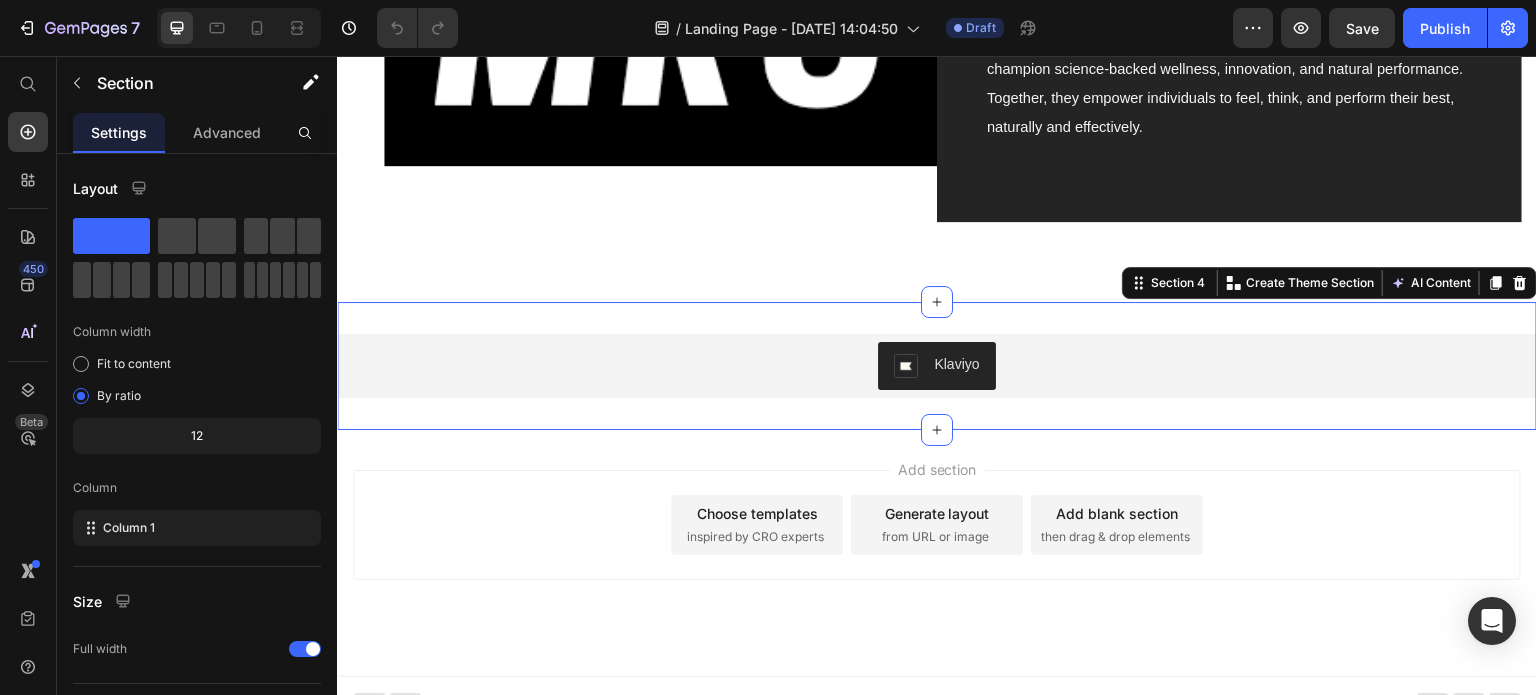 click on "[PERSON_NAME] Section 4   You can create reusable sections Create Theme Section AI Content Write with GemAI What would you like to describe here? Tone and Voice Persuasive Product Pure Himalayan Shilajit Gummies - Gold Standard Show more Generate" at bounding box center [937, 366] 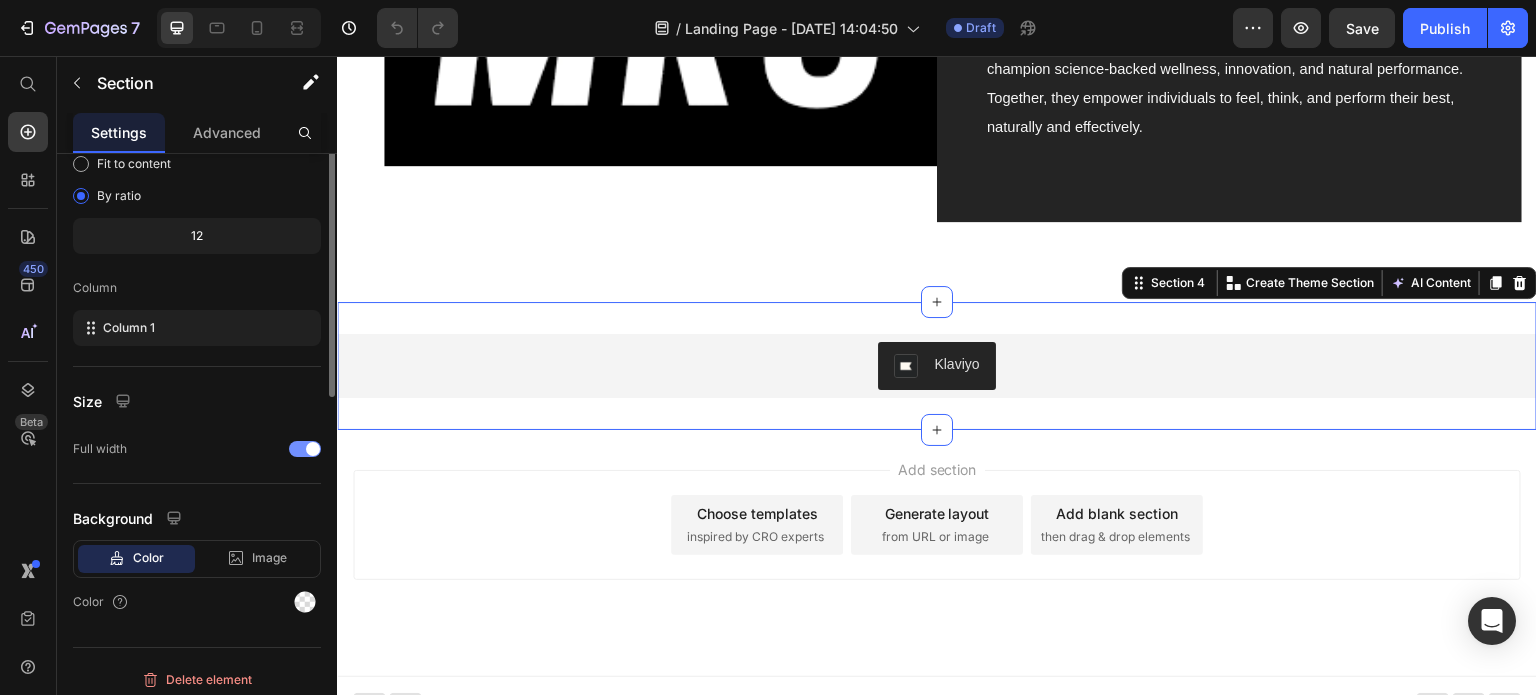 scroll, scrollTop: 208, scrollLeft: 0, axis: vertical 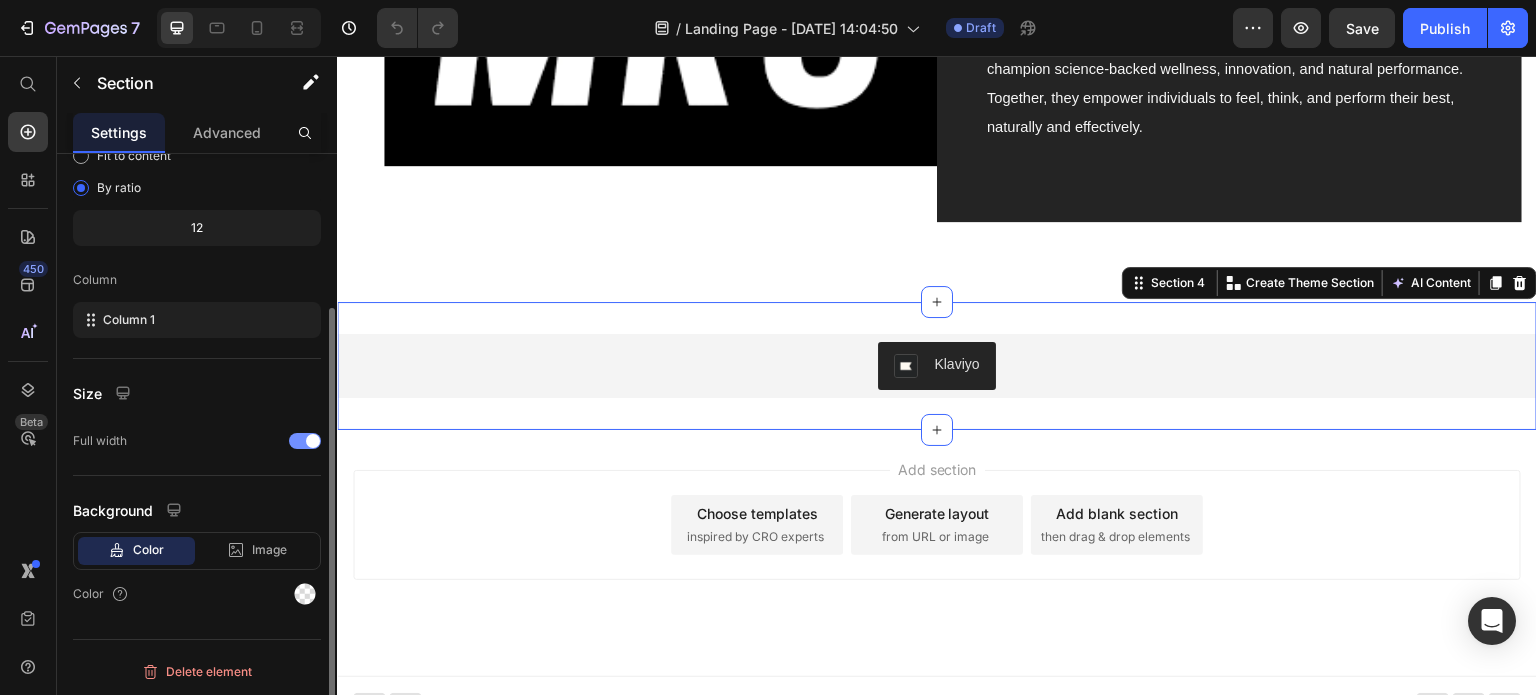 click at bounding box center (313, 441) 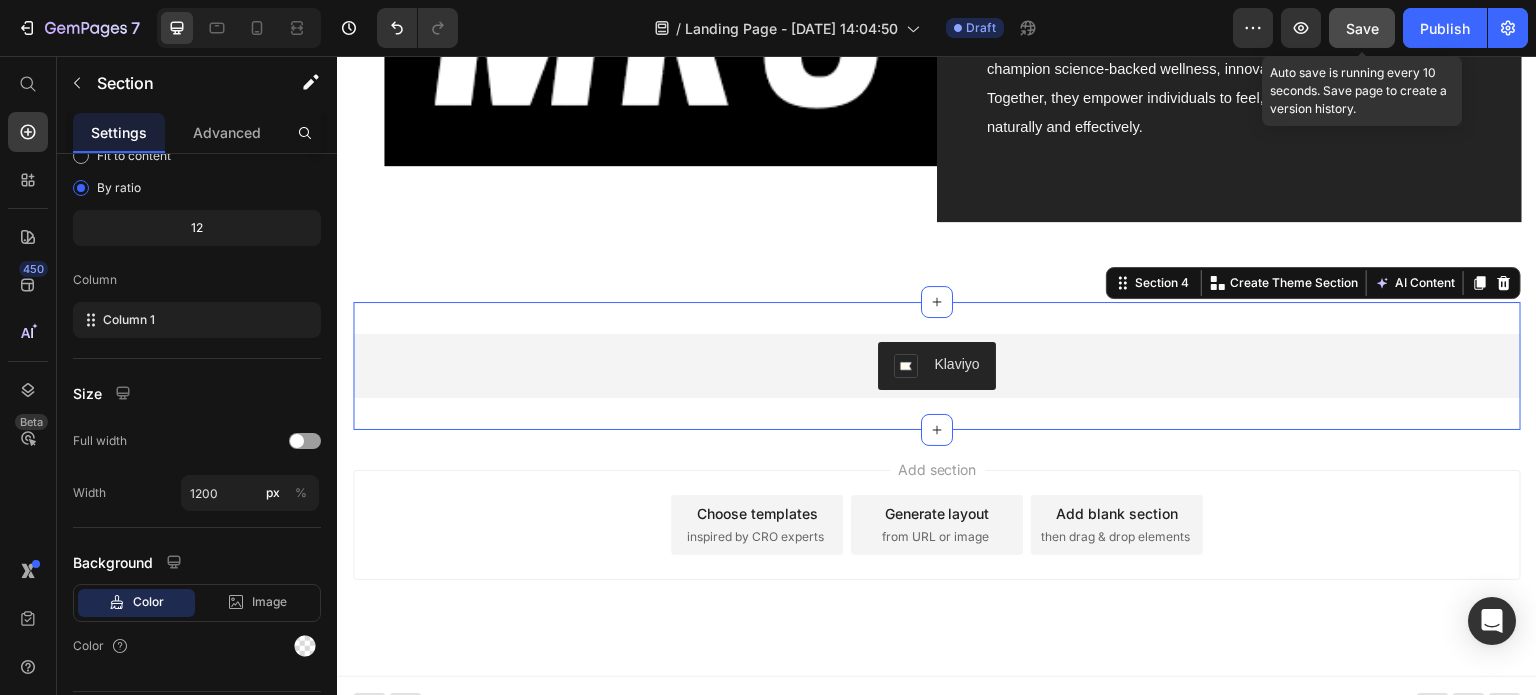 click on "Save" at bounding box center [1362, 28] 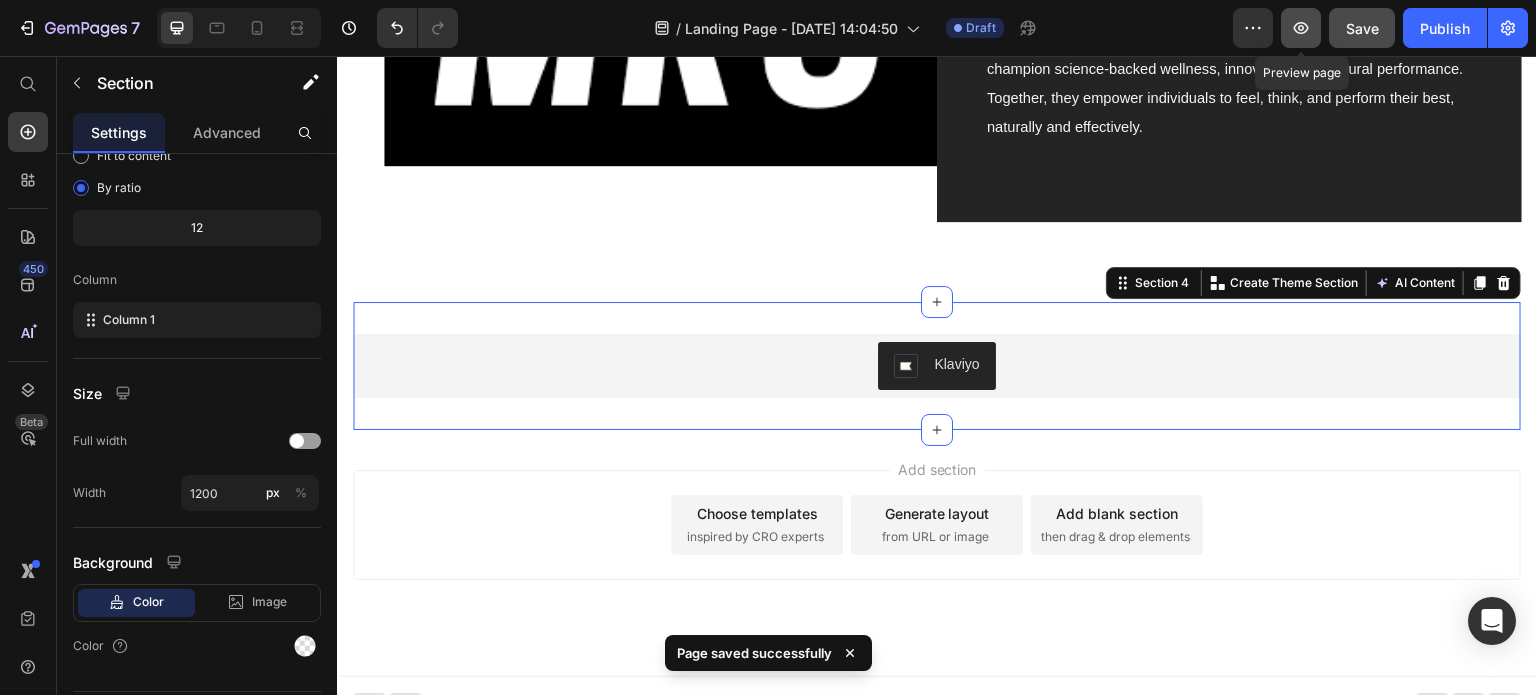 click 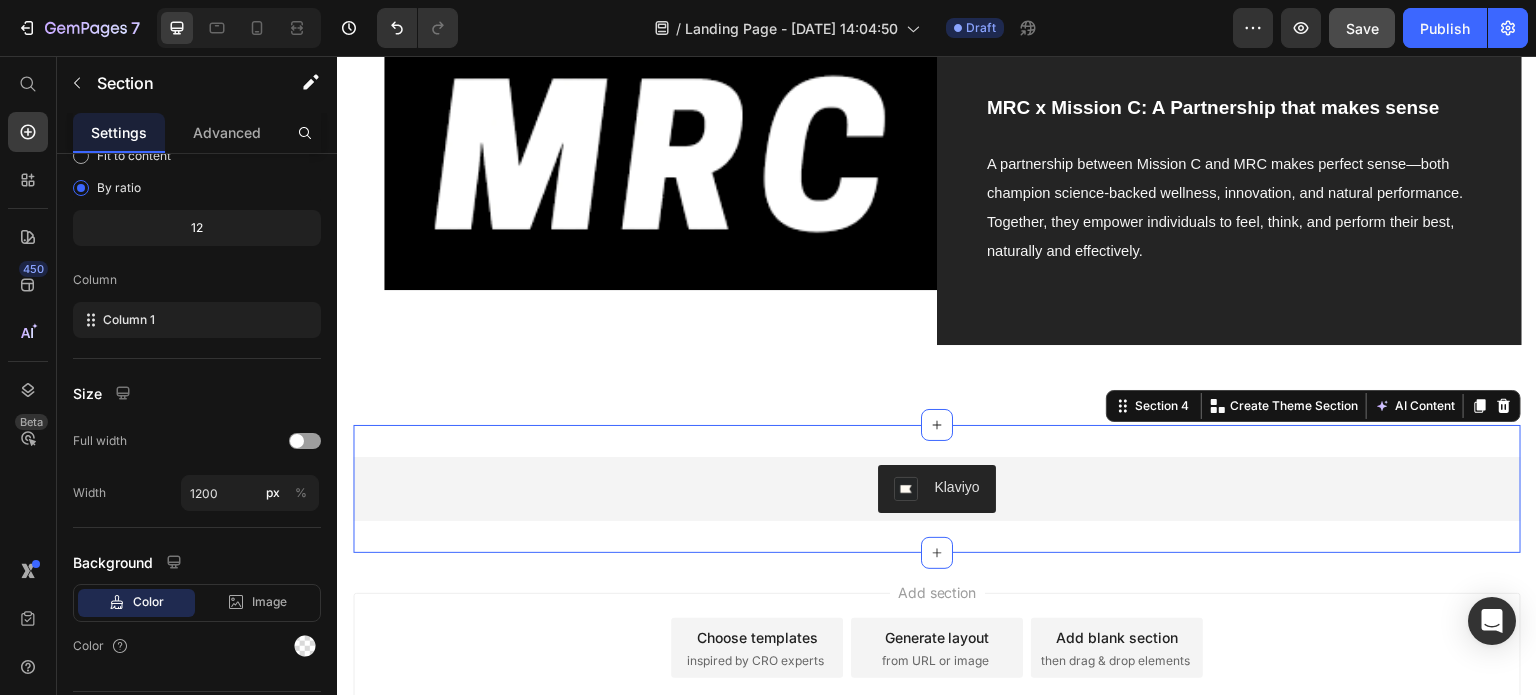 scroll, scrollTop: 1100, scrollLeft: 0, axis: vertical 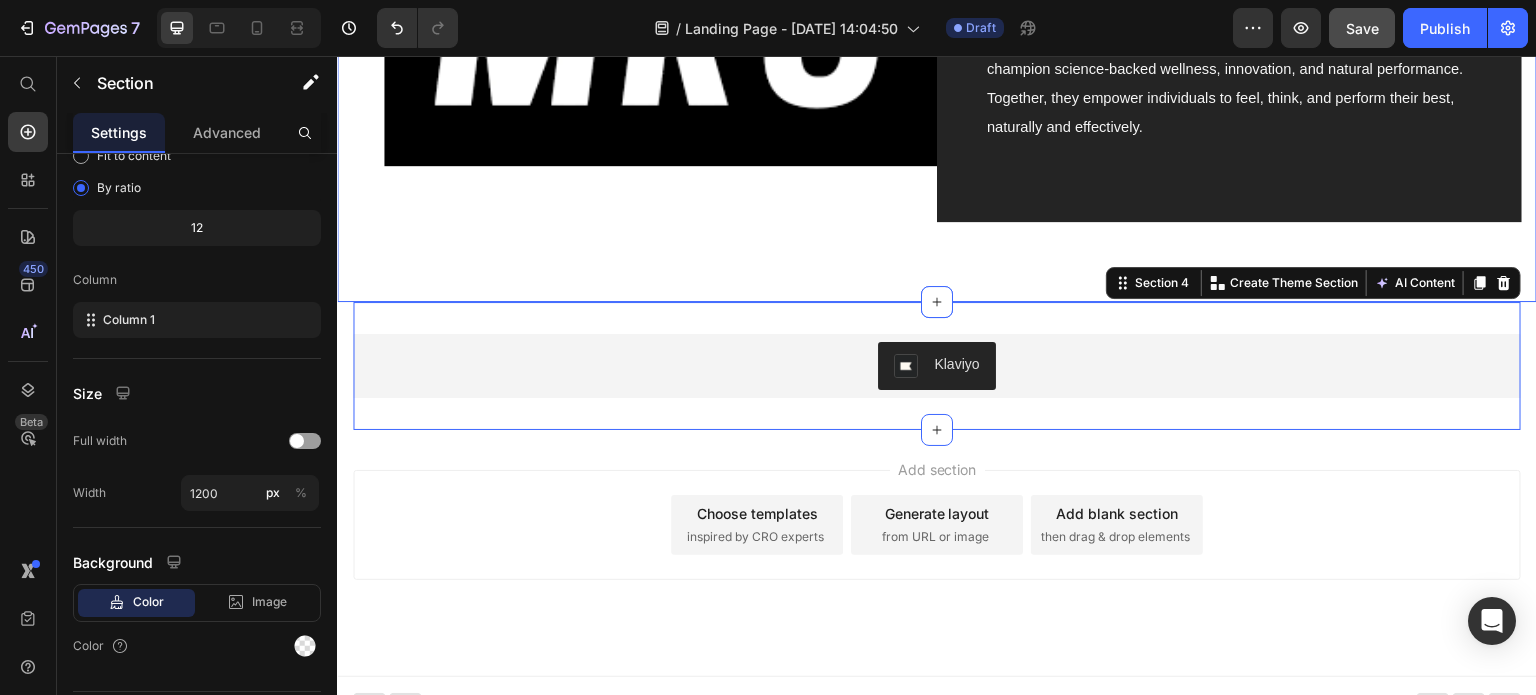 click on "Win all of these products! Worth over £350 Text block Enter now for your chance to win £350 worth of premium wellness products! Boost your self-care routine with this incredible bundle. It’s free, quick, and easy—don’t miss out! Text block Row Image Row Image MRC x Mission C: A Partnership that makes sense Text block A partnership between Mission C and MRC makes perfect sense—both champion science-backed wellness, innovation, and natural performance. Together, they empower individuals to feel, think, and perform their best, naturally and effectively. Text block Row Row Section 3" at bounding box center [937, -129] 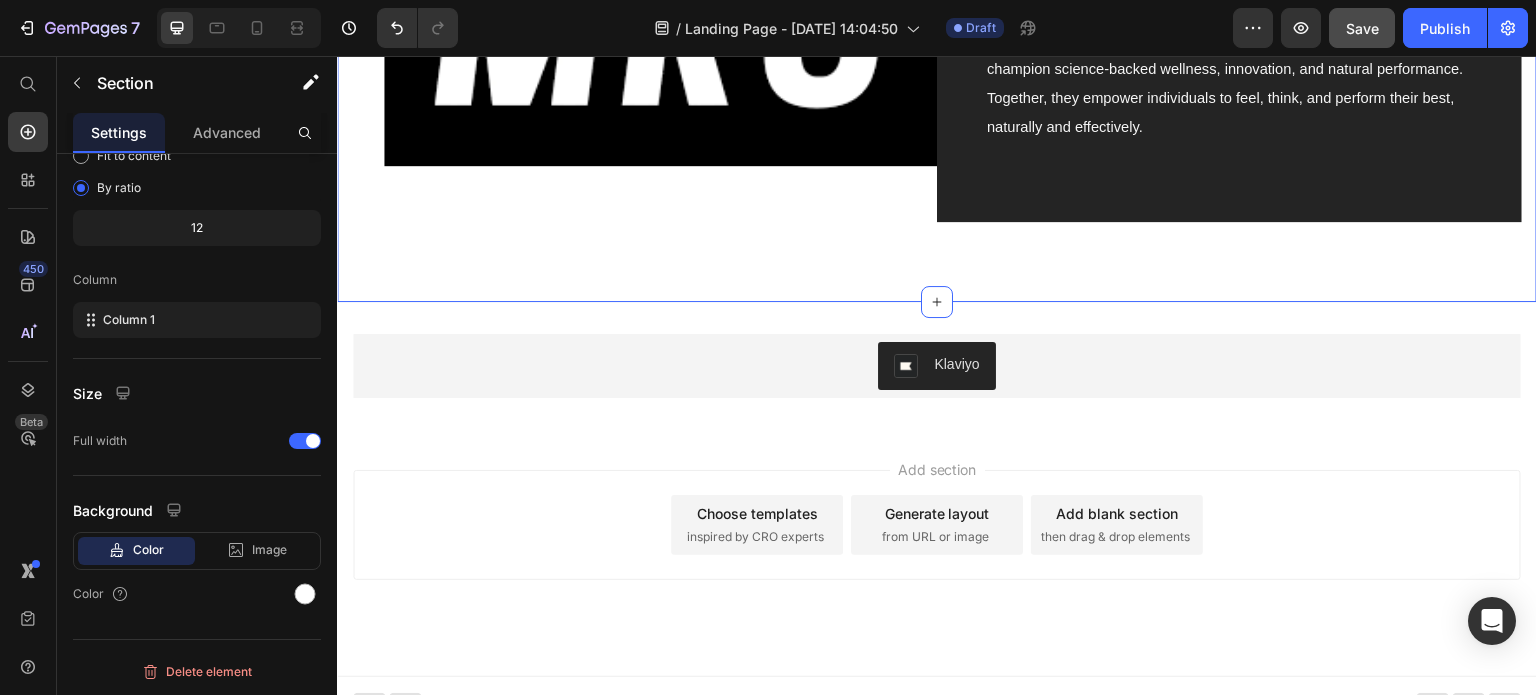 click on "Win all of these products! Worth over £350 Text block Enter now for your chance to win £350 worth of premium wellness products! Boost your self-care routine with this incredible bundle. It’s free, quick, and easy—don’t miss out! Text block Row Image Row Image MRC x Mission C: A Partnership that makes sense Text block A partnership between Mission C and MRC makes perfect sense—both champion science-backed wellness, innovation, and natural performance. Together, they empower individuals to feel, think, and perform their best, naturally and effectively. Text block Row Row Section 3   You can create reusable sections Create Theme Section AI Content Write with GemAI What would you like to describe here? Tone and Voice Persuasive Product Pure Himalayan Shilajit Gummies - Gold Standard Show more Generate" at bounding box center [937, -129] 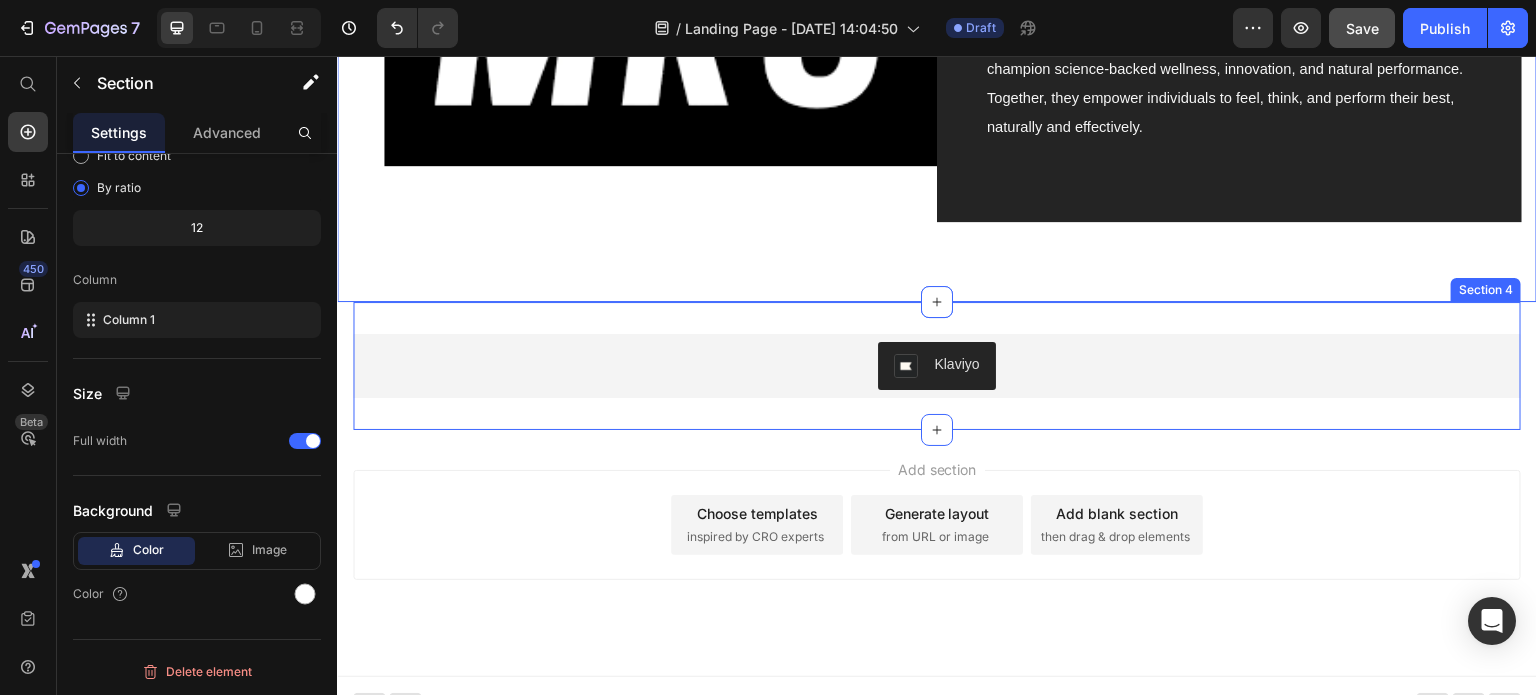 click on "Klaviyo Klaviyo Section 4" at bounding box center [937, 366] 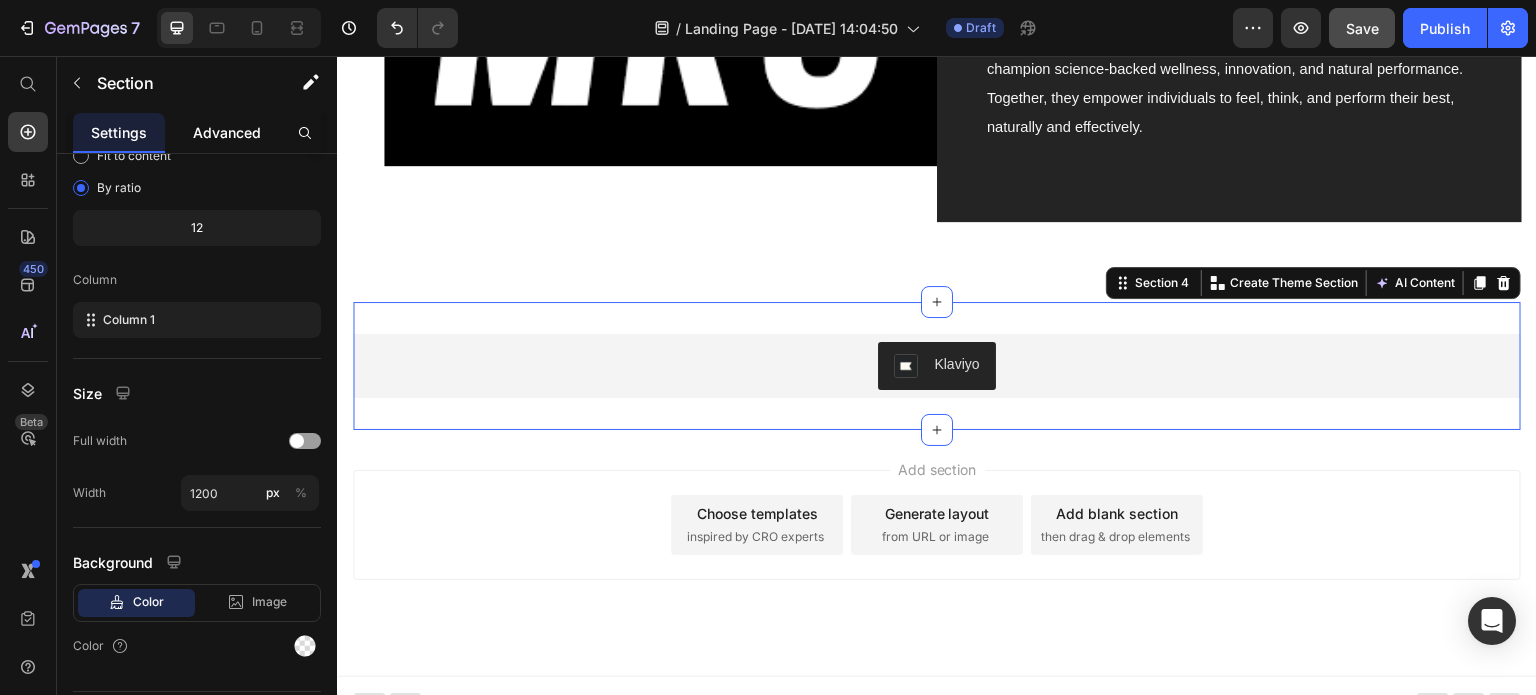click on "Advanced" at bounding box center [227, 132] 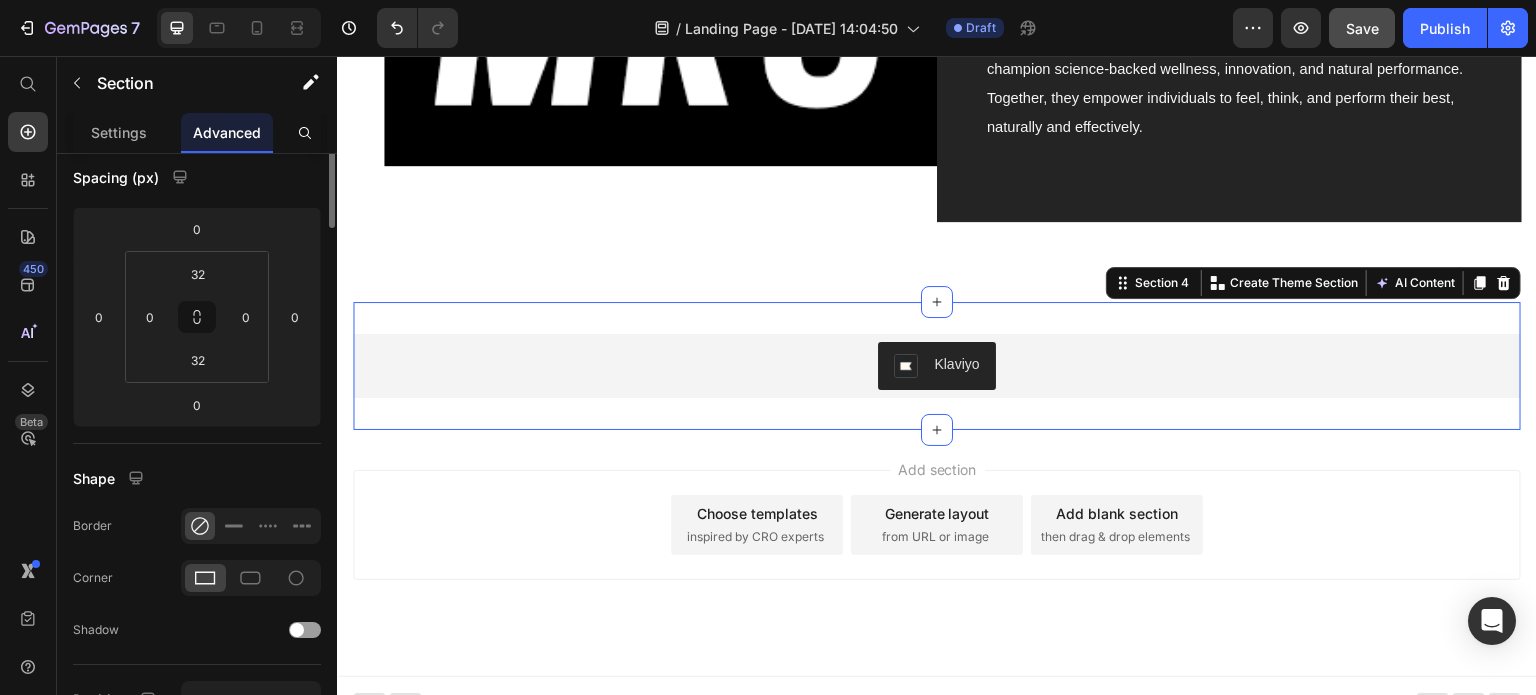 scroll, scrollTop: 0, scrollLeft: 0, axis: both 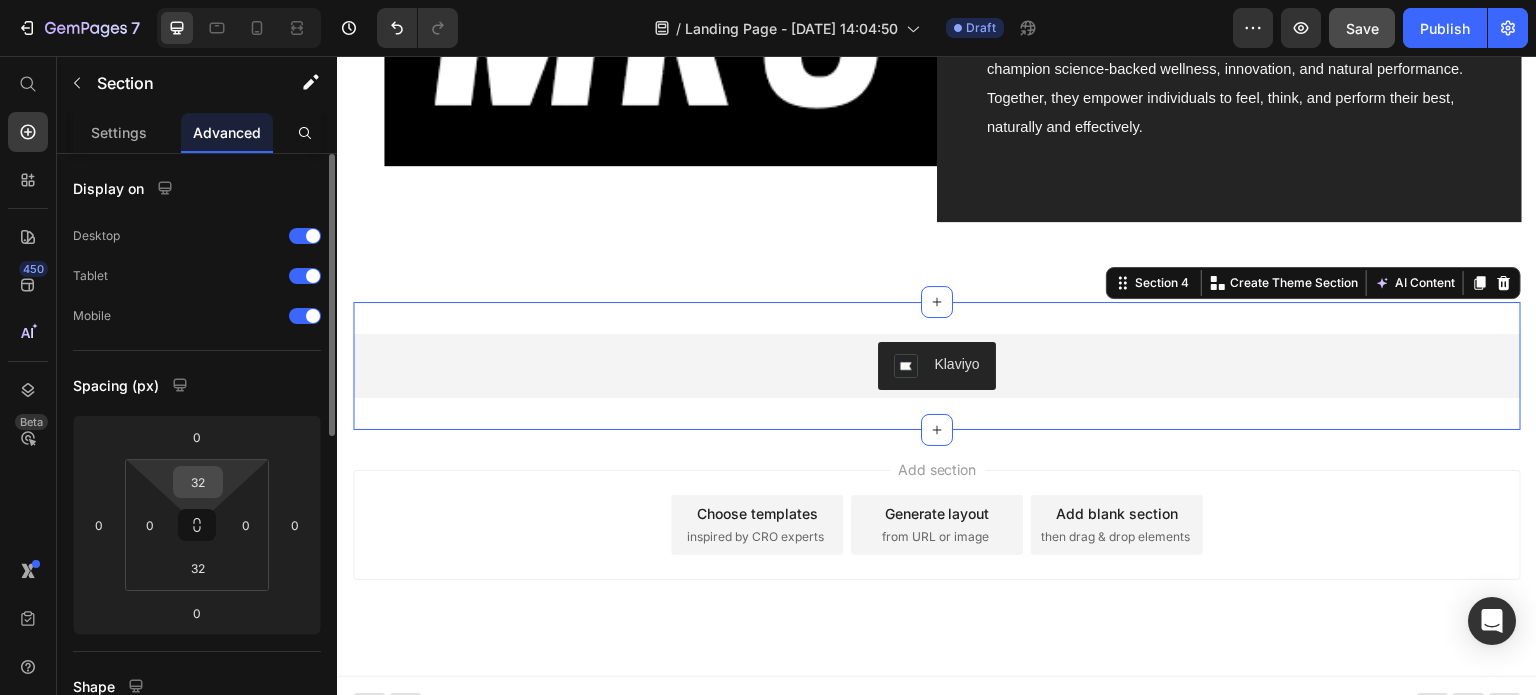 click on "32" at bounding box center (198, 482) 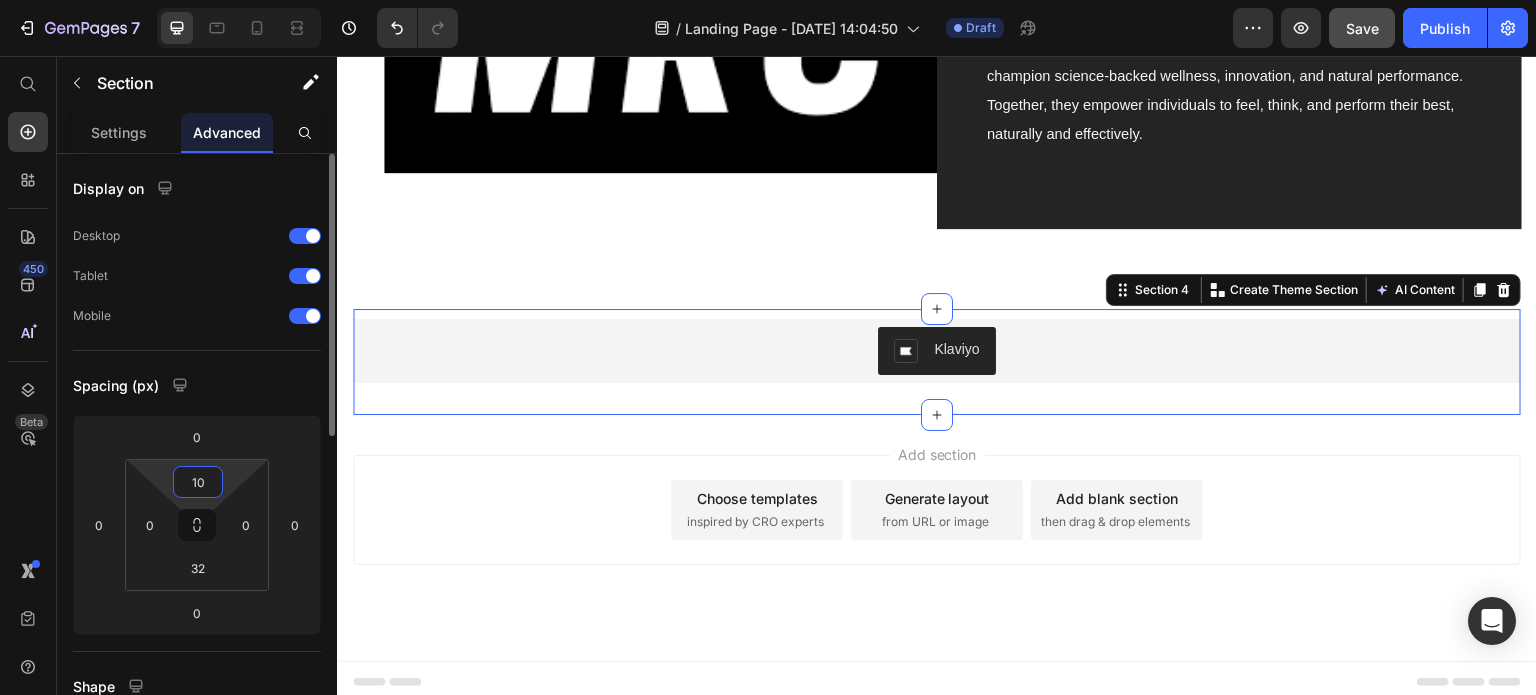 scroll, scrollTop: 1100, scrollLeft: 0, axis: vertical 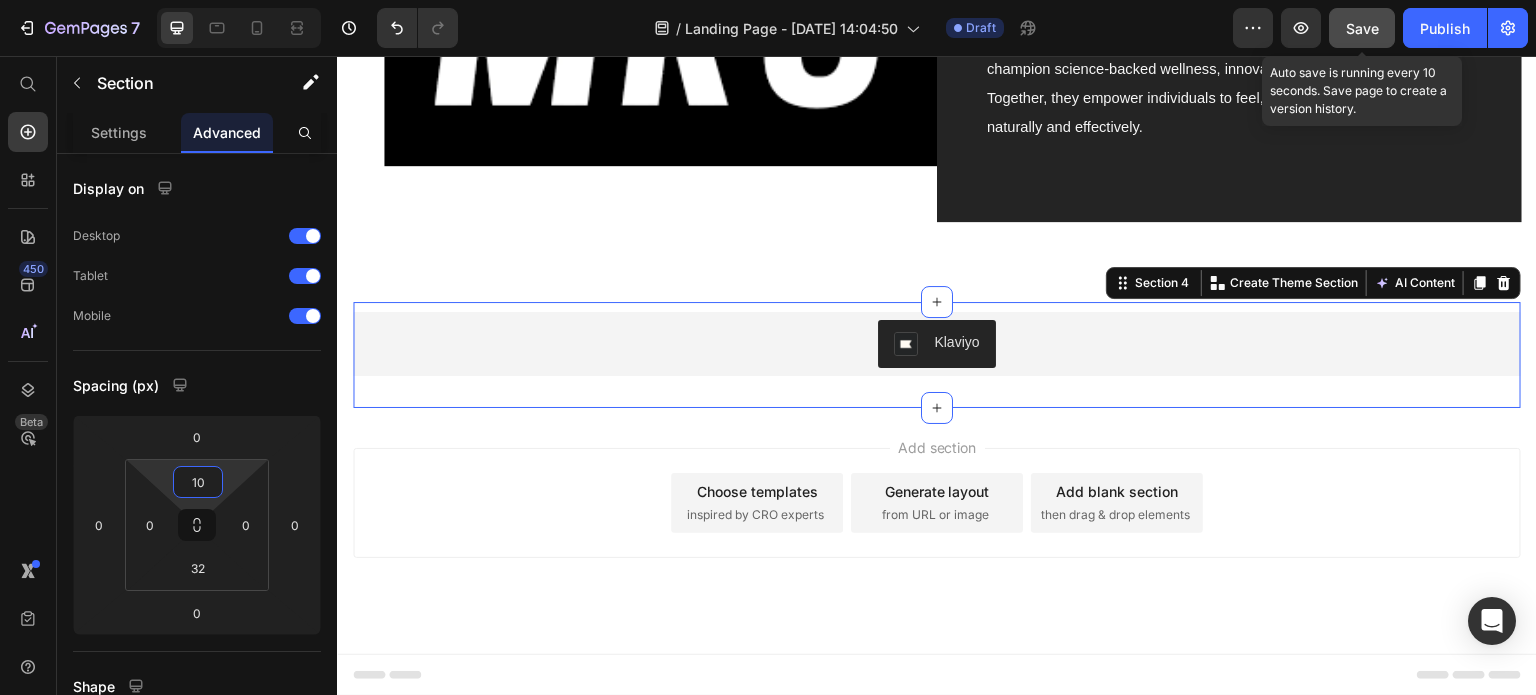 click on "Save" at bounding box center [1362, 28] 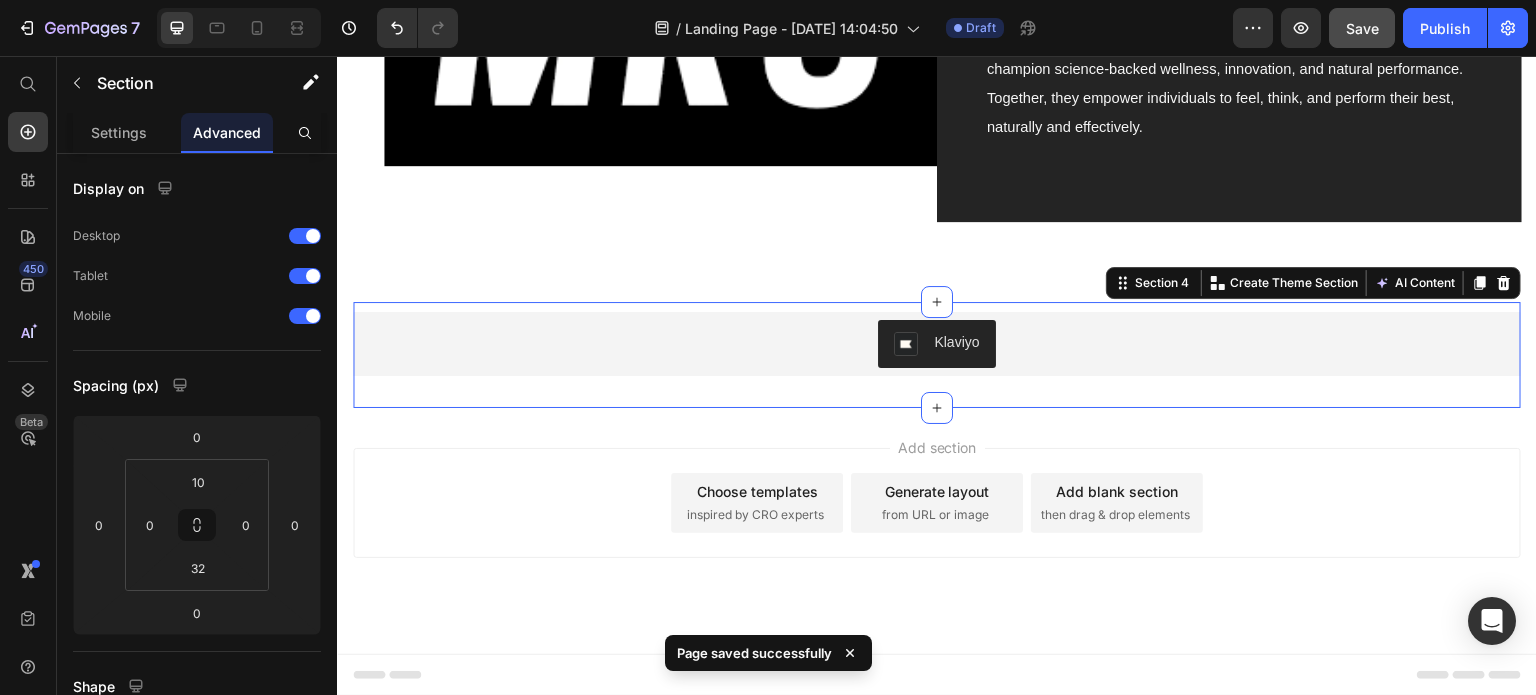 scroll, scrollTop: 1000, scrollLeft: 0, axis: vertical 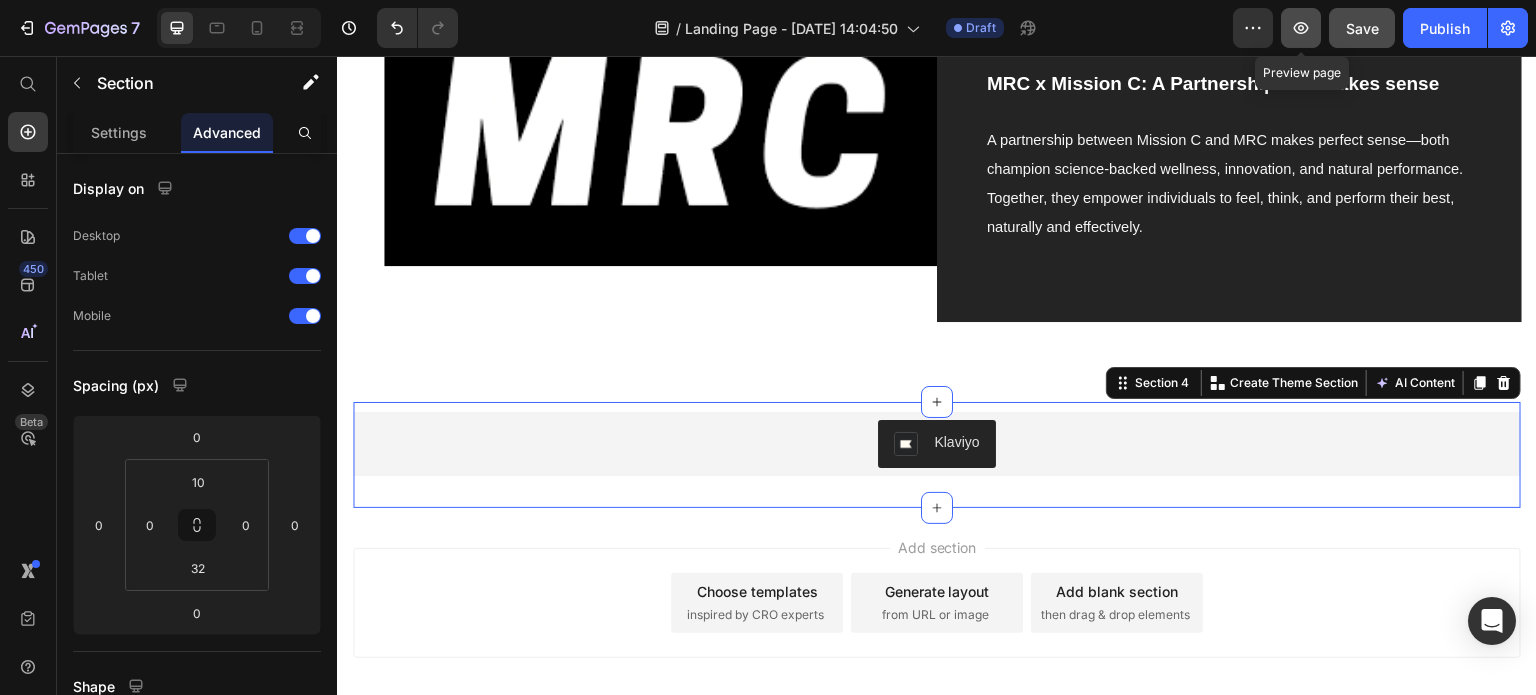 click 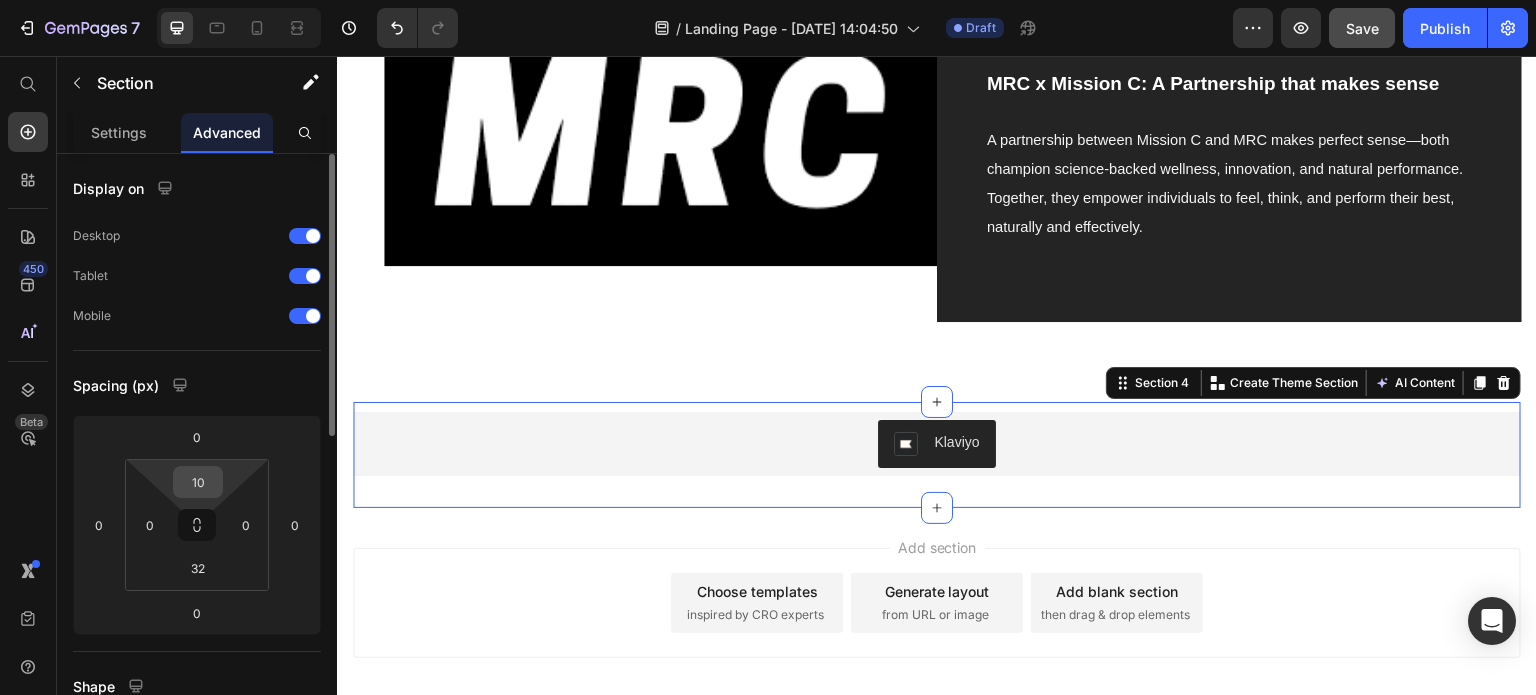 click on "10" at bounding box center [198, 482] 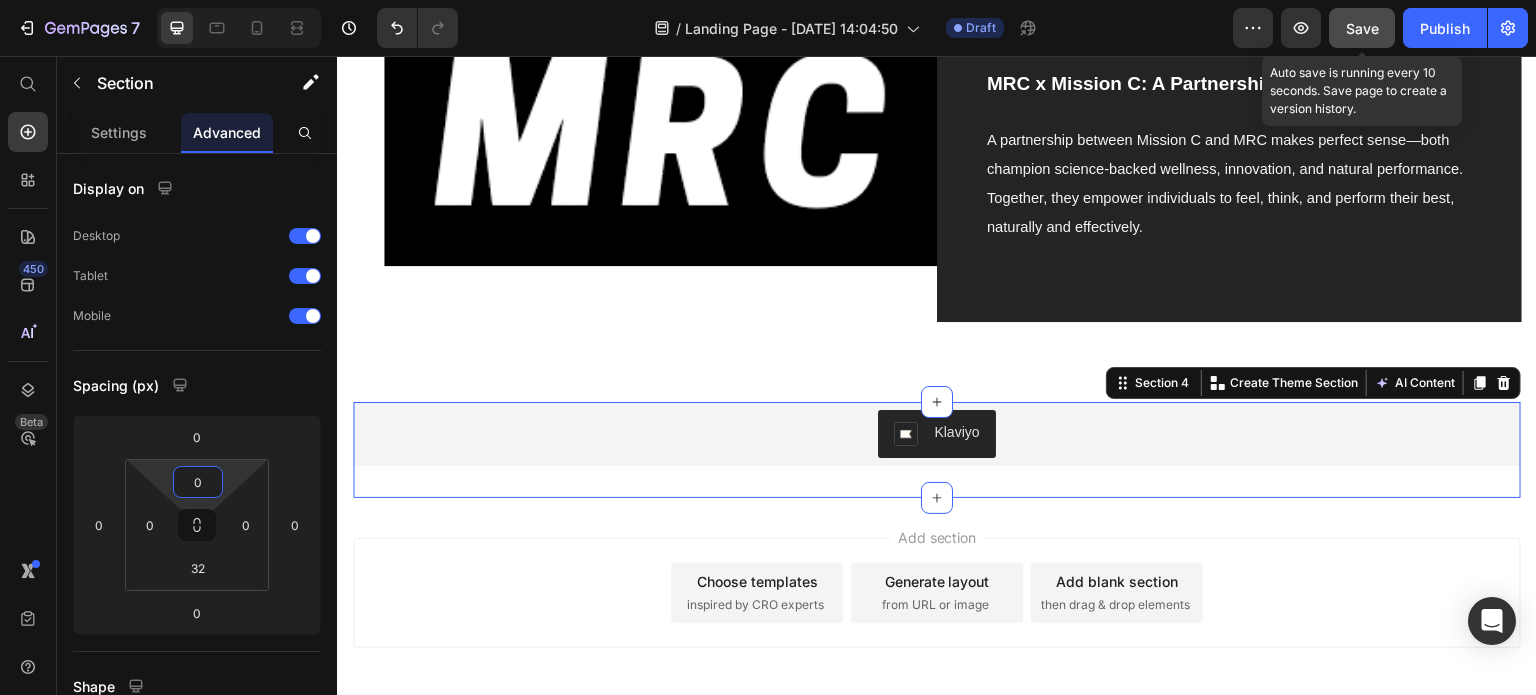 type on "0" 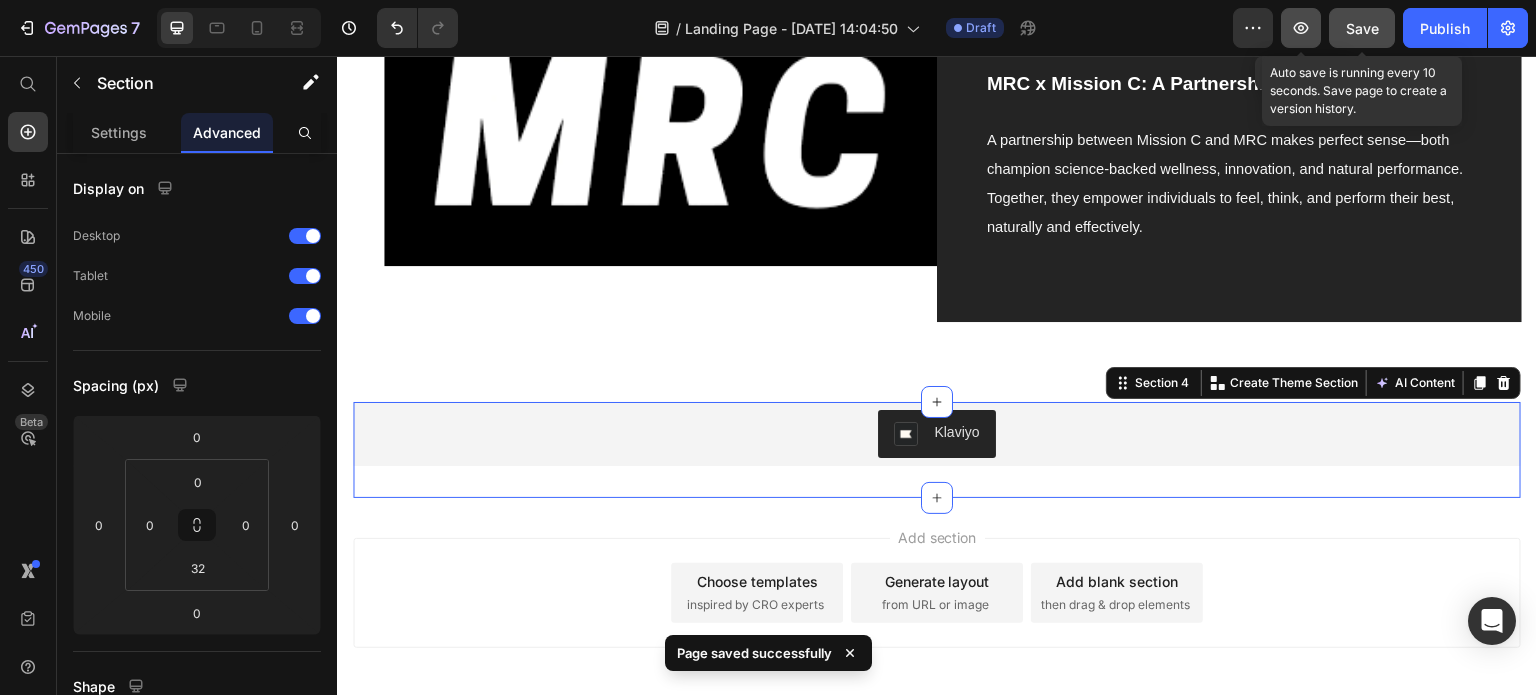 click 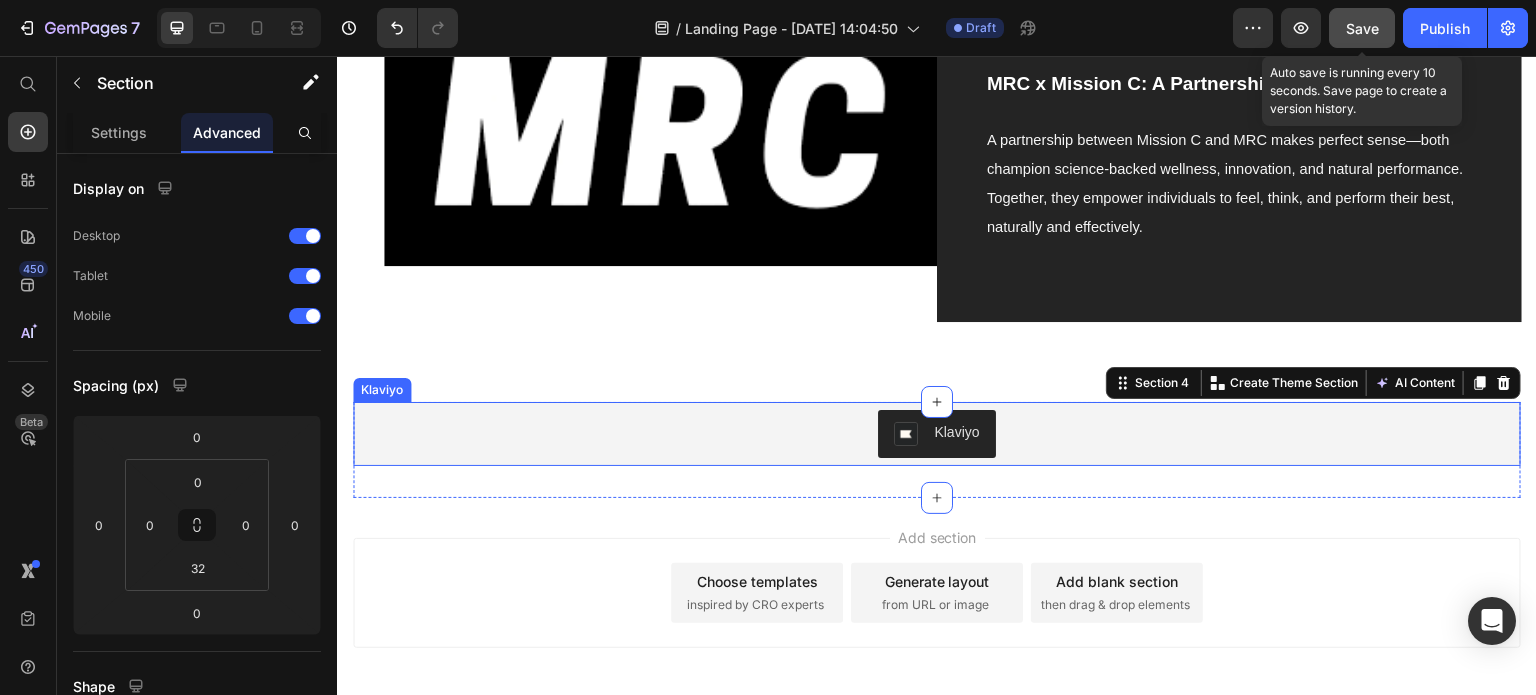 click on "Klaviyo" at bounding box center [937, 434] 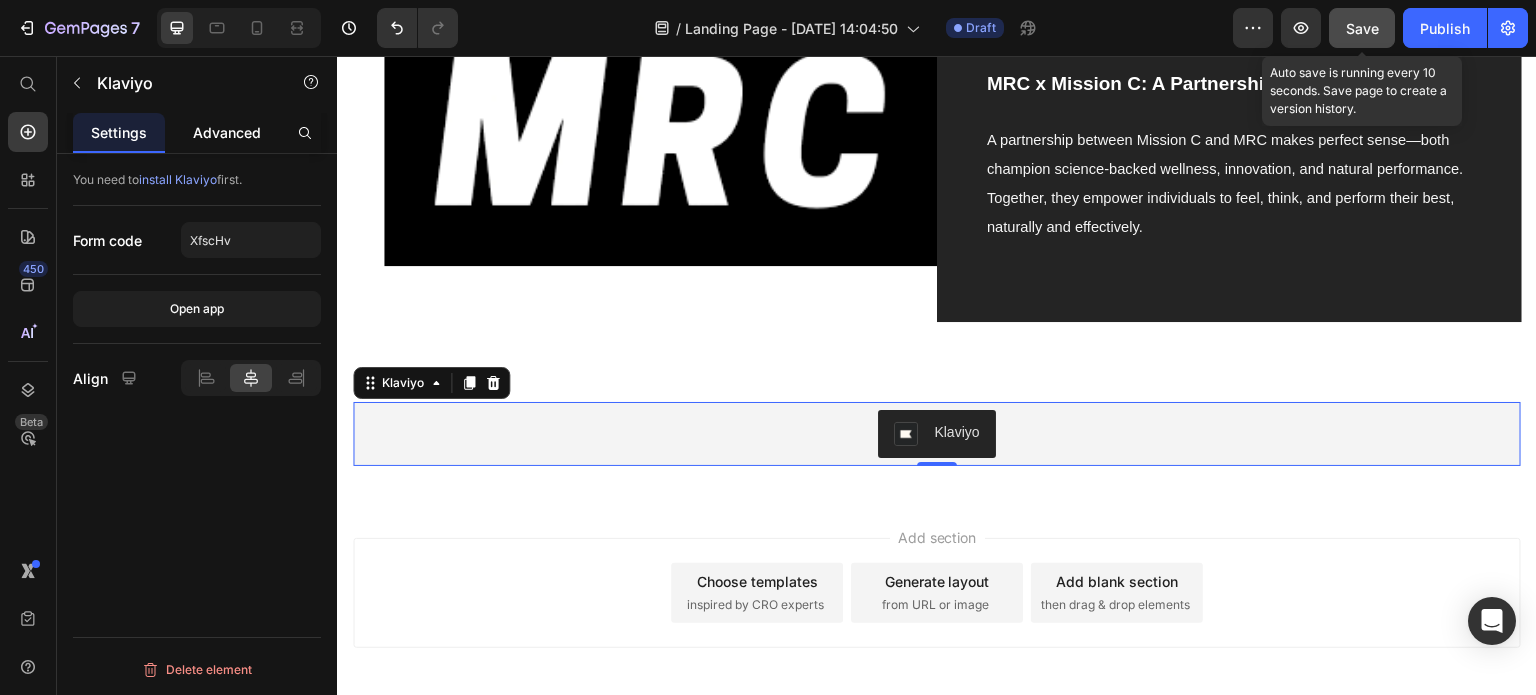 click on "Advanced" at bounding box center [227, 132] 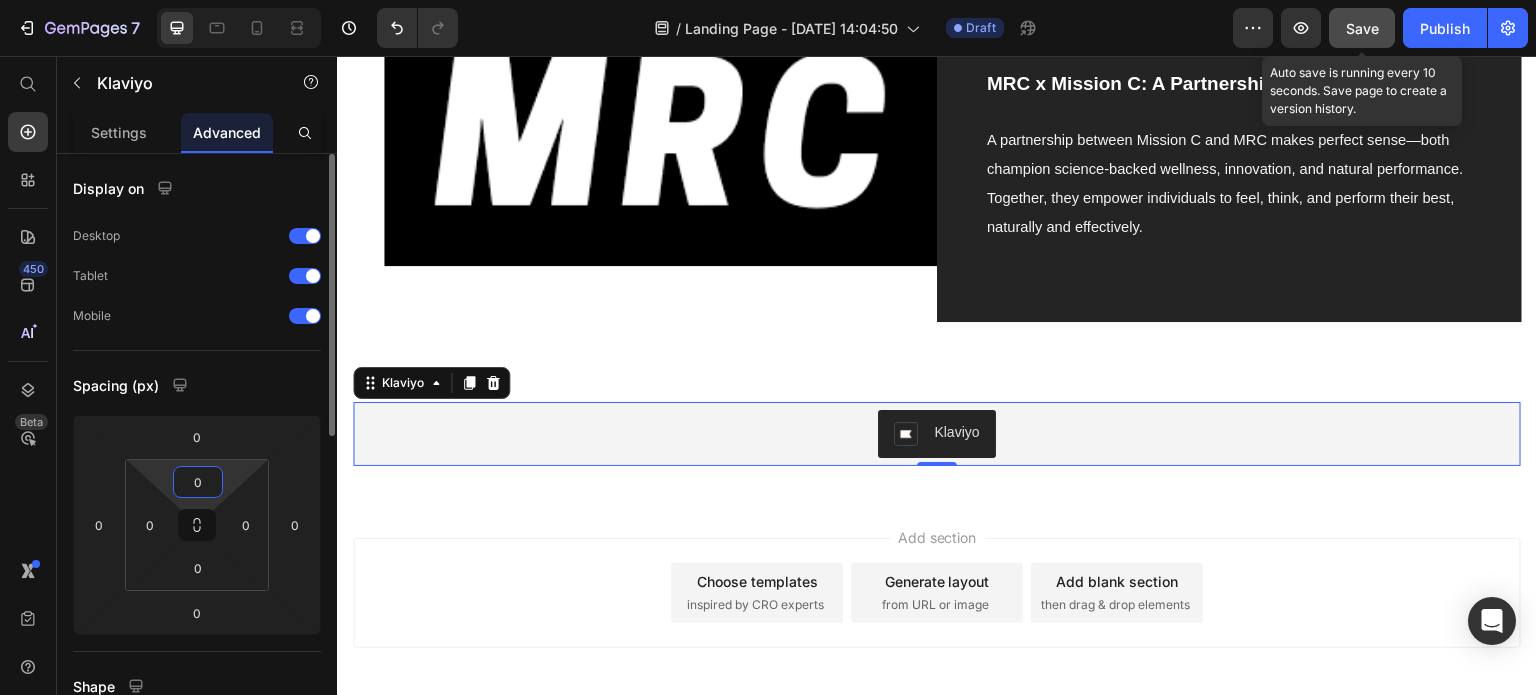 click on "0" at bounding box center (198, 482) 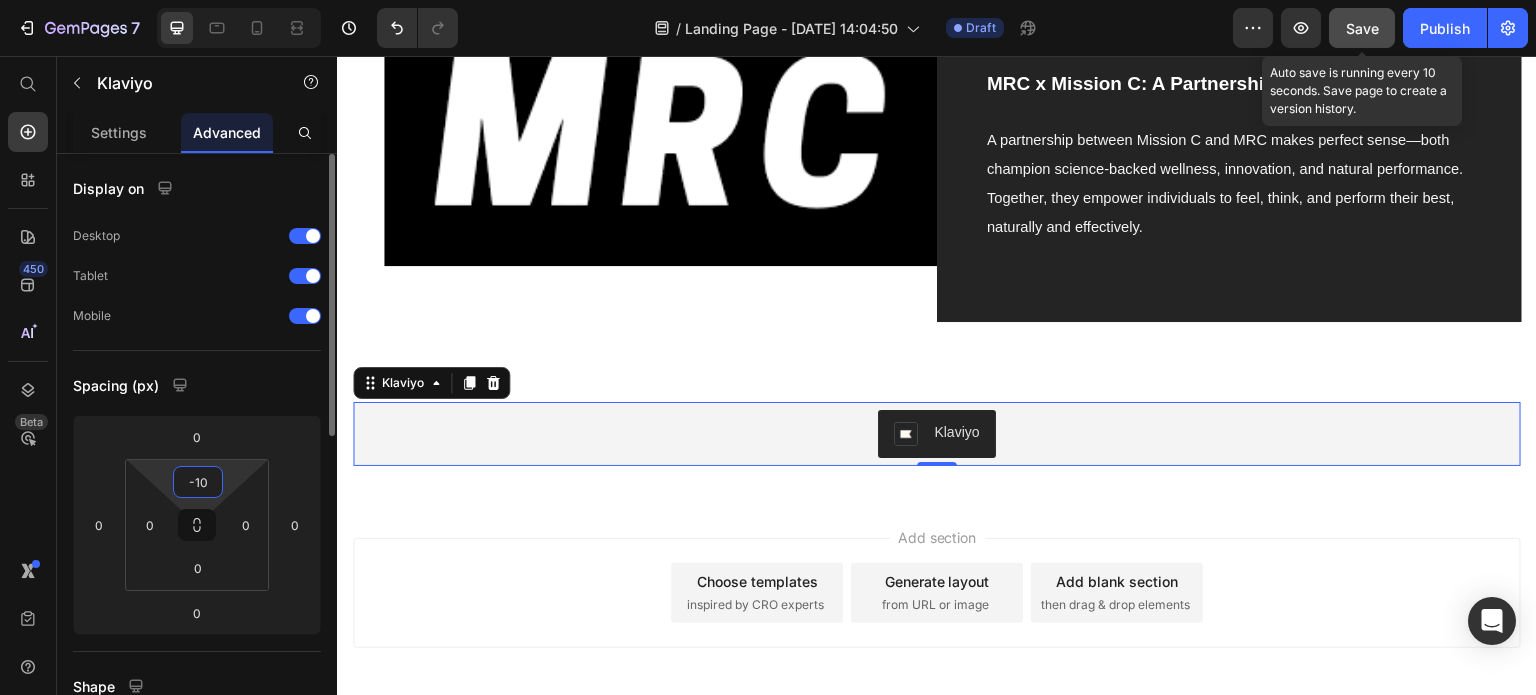 type on "-10" 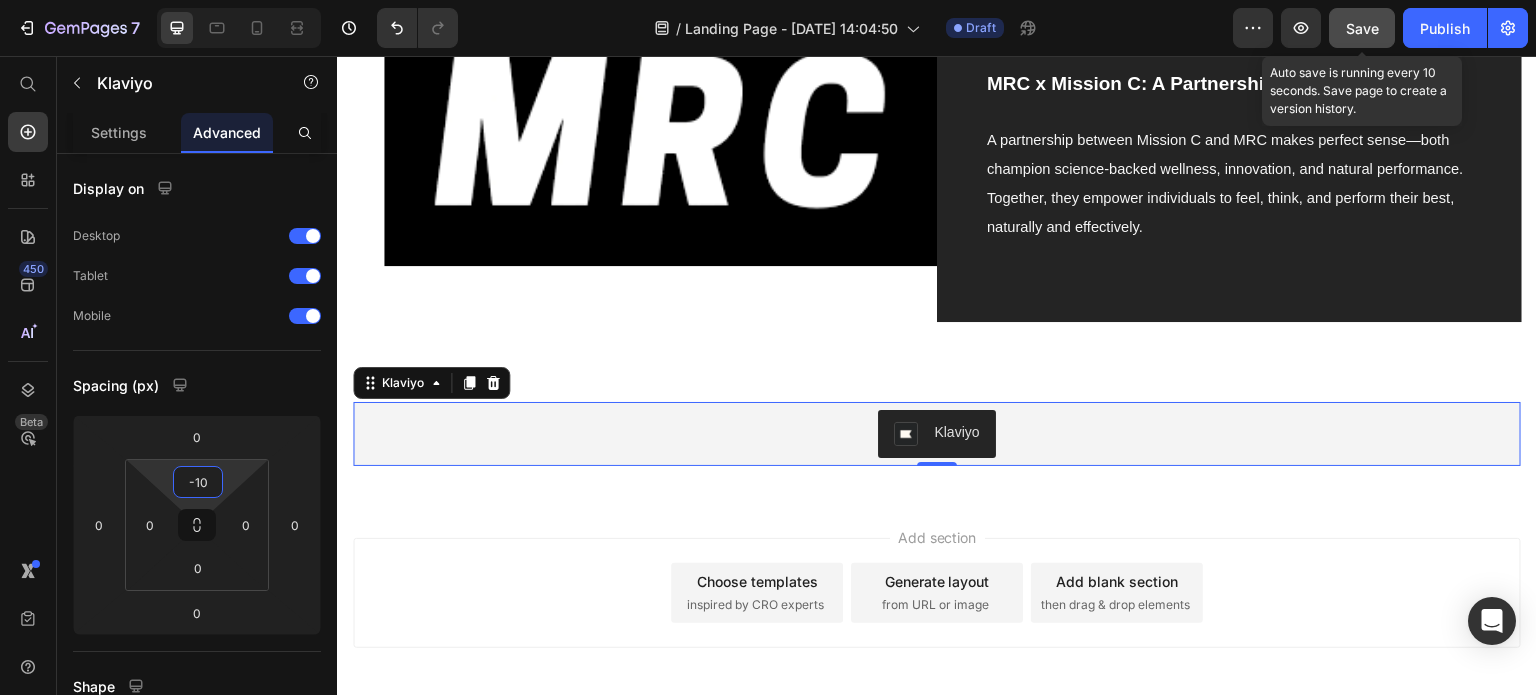 click on "Add section Choose templates inspired by CRO experts Generate layout from URL or image Add blank section then drag & drop elements" at bounding box center [937, 593] 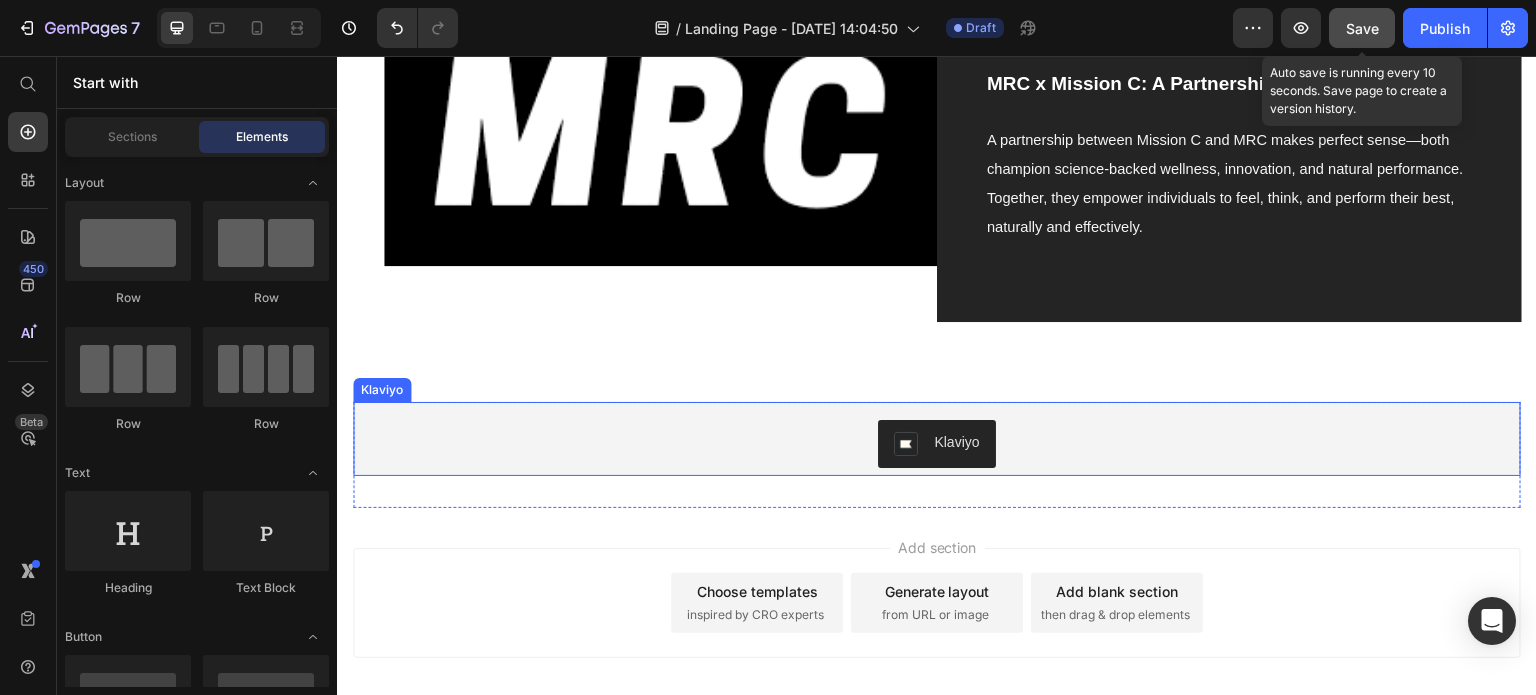 click on "Klaviyo" at bounding box center [937, 444] 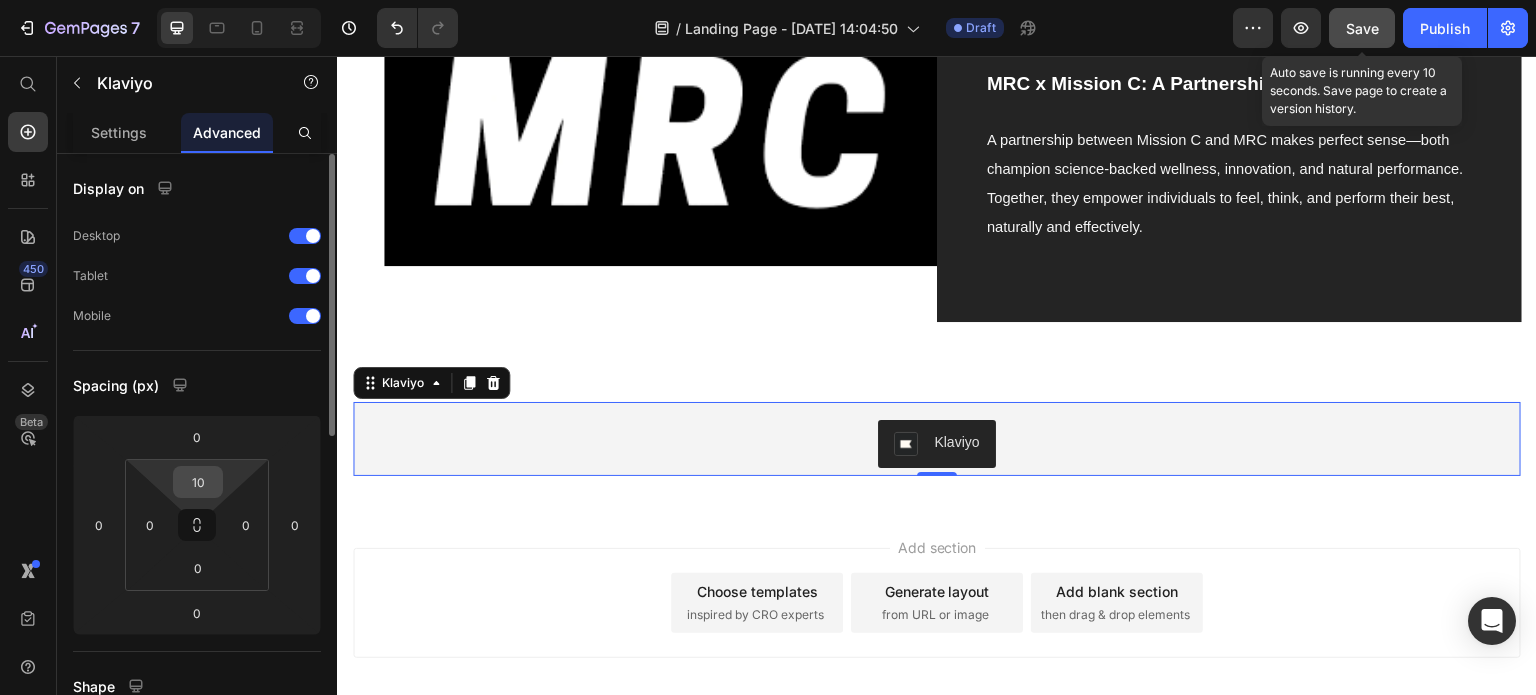 click on "10" at bounding box center [198, 482] 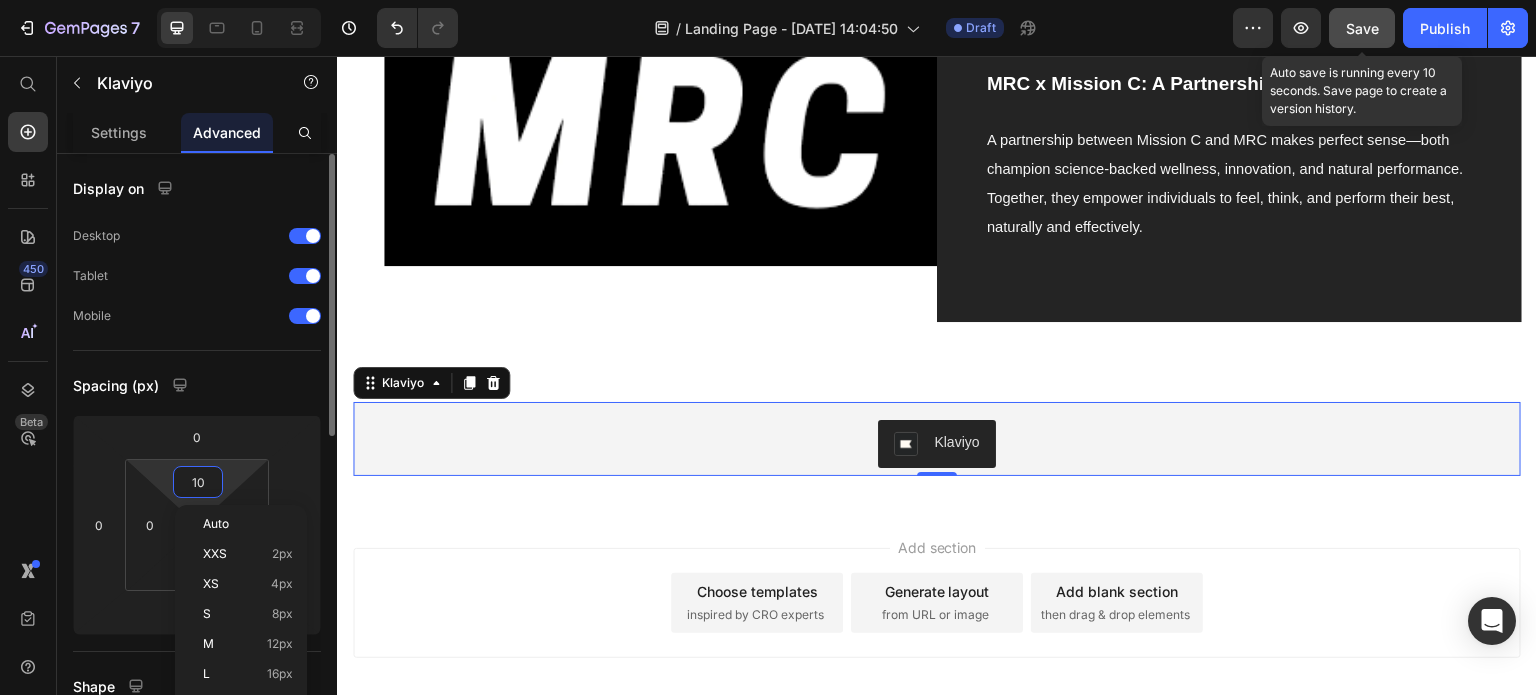 click on "10" at bounding box center (198, 482) 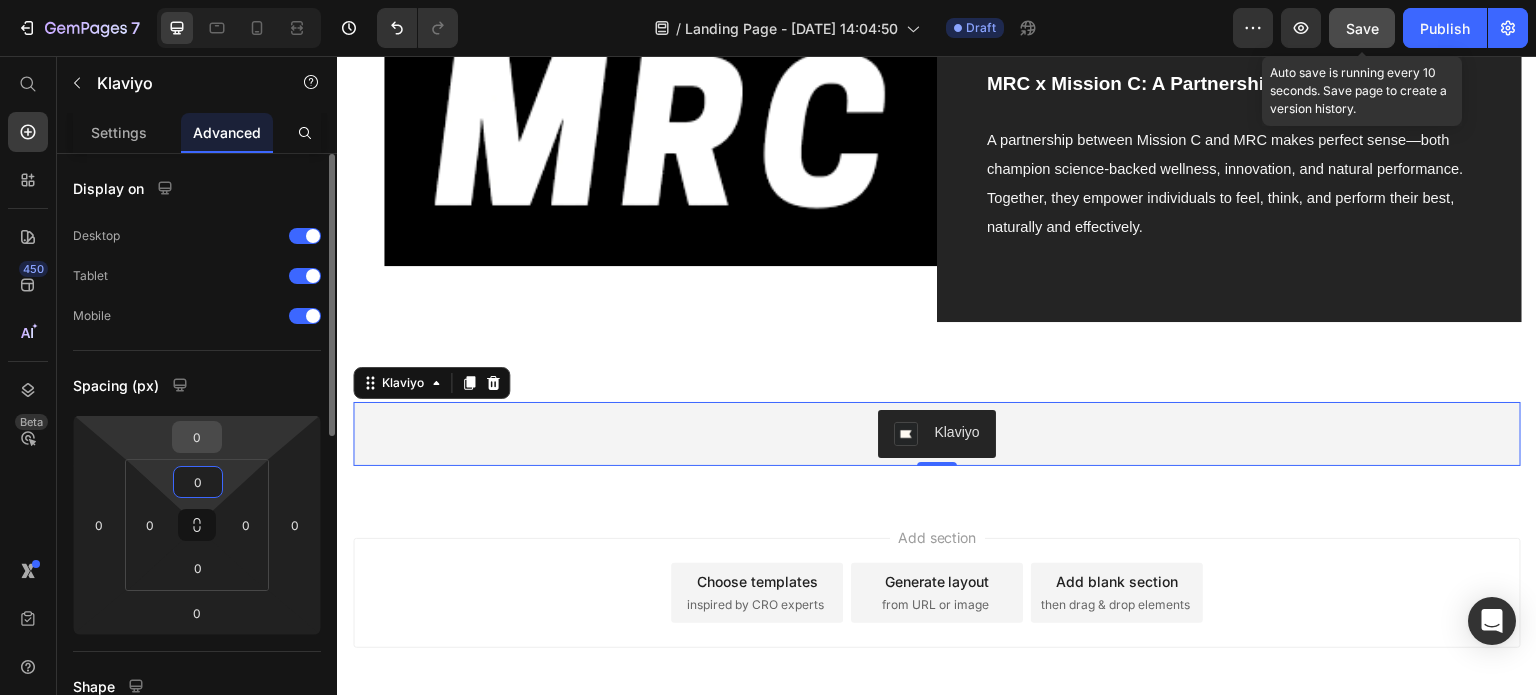 type on "0" 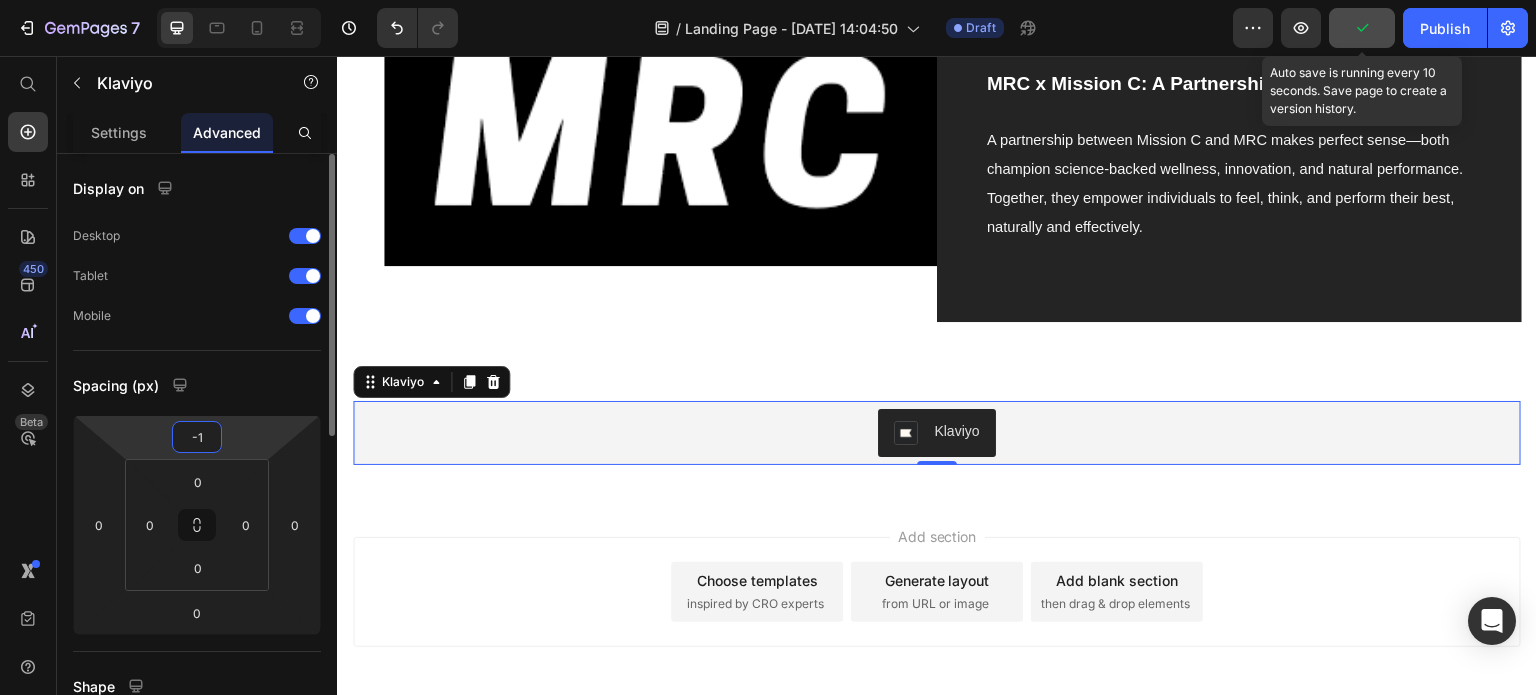 type on "-10" 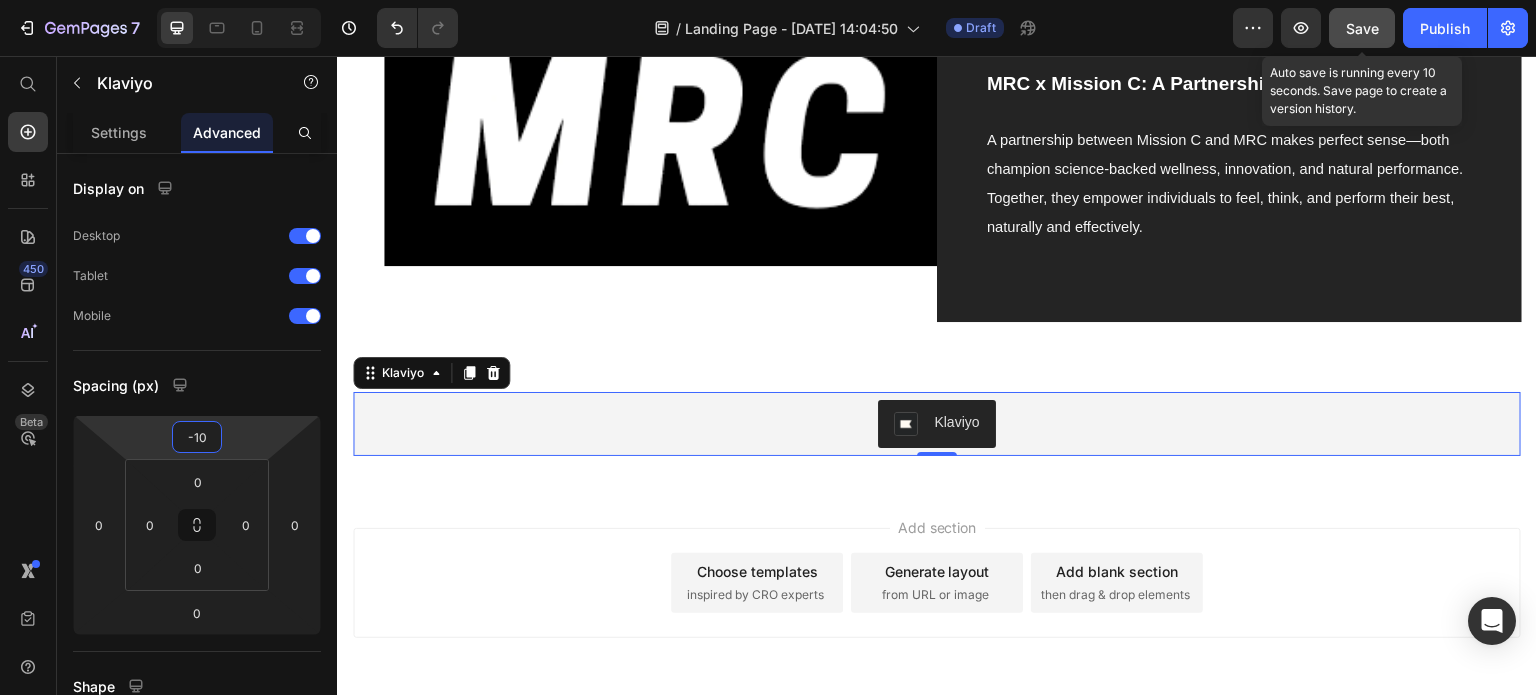 click on "Add section Choose templates inspired by CRO experts Generate layout from URL or image Add blank section then drag & drop elements" at bounding box center [937, 583] 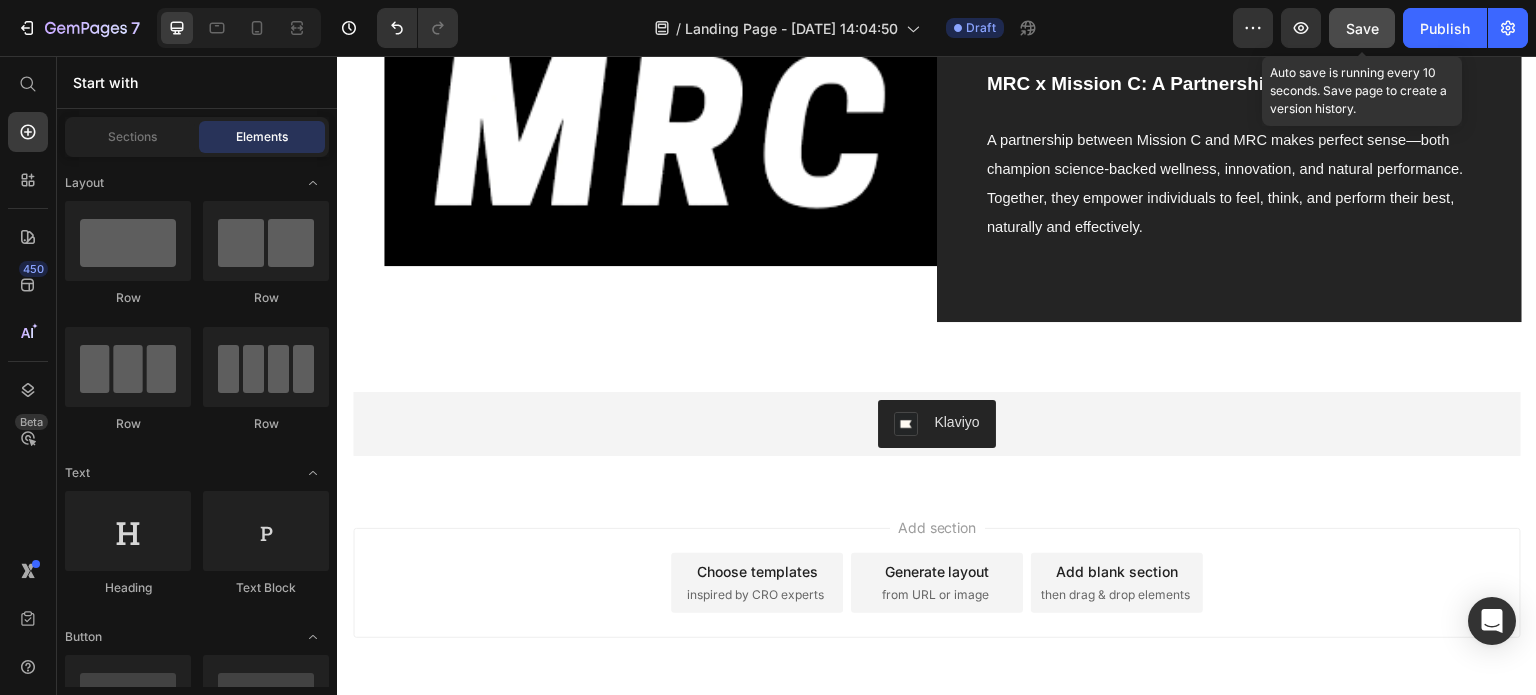 click on "Save" at bounding box center [1362, 28] 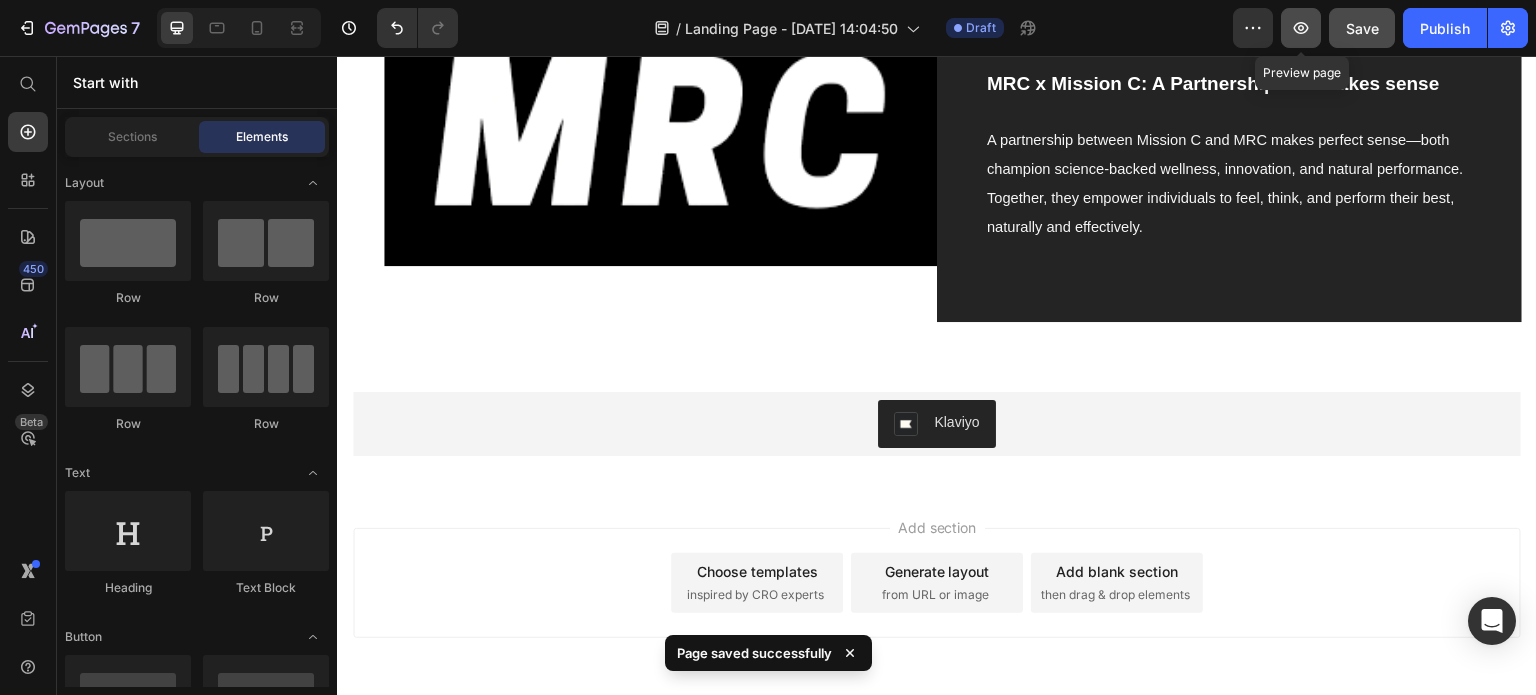 click 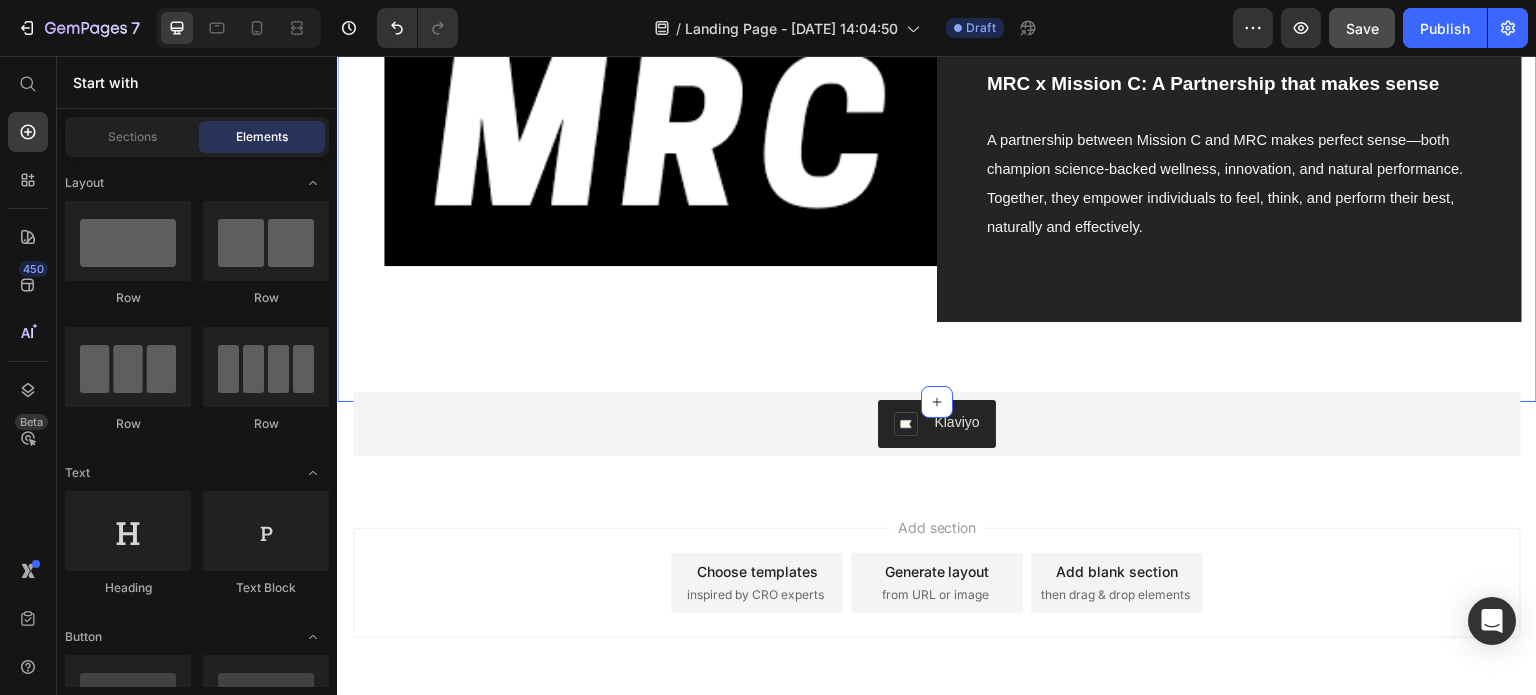 click on "Win all of these products! Worth over £350 Text block Enter now for your chance to win £350 worth of premium wellness products! Boost your self-care routine with this incredible bundle. It’s free, quick, and easy—don’t miss out! Text block Row Image Row Image MRC x Mission C: A Partnership that makes sense Text block A partnership between Mission C and MRC makes perfect sense—both champion science-backed wellness, innovation, and natural performance. Together, they empower individuals to feel, think, and perform their best, naturally and effectively. Text block Row Row Section 3" at bounding box center [937, -29] 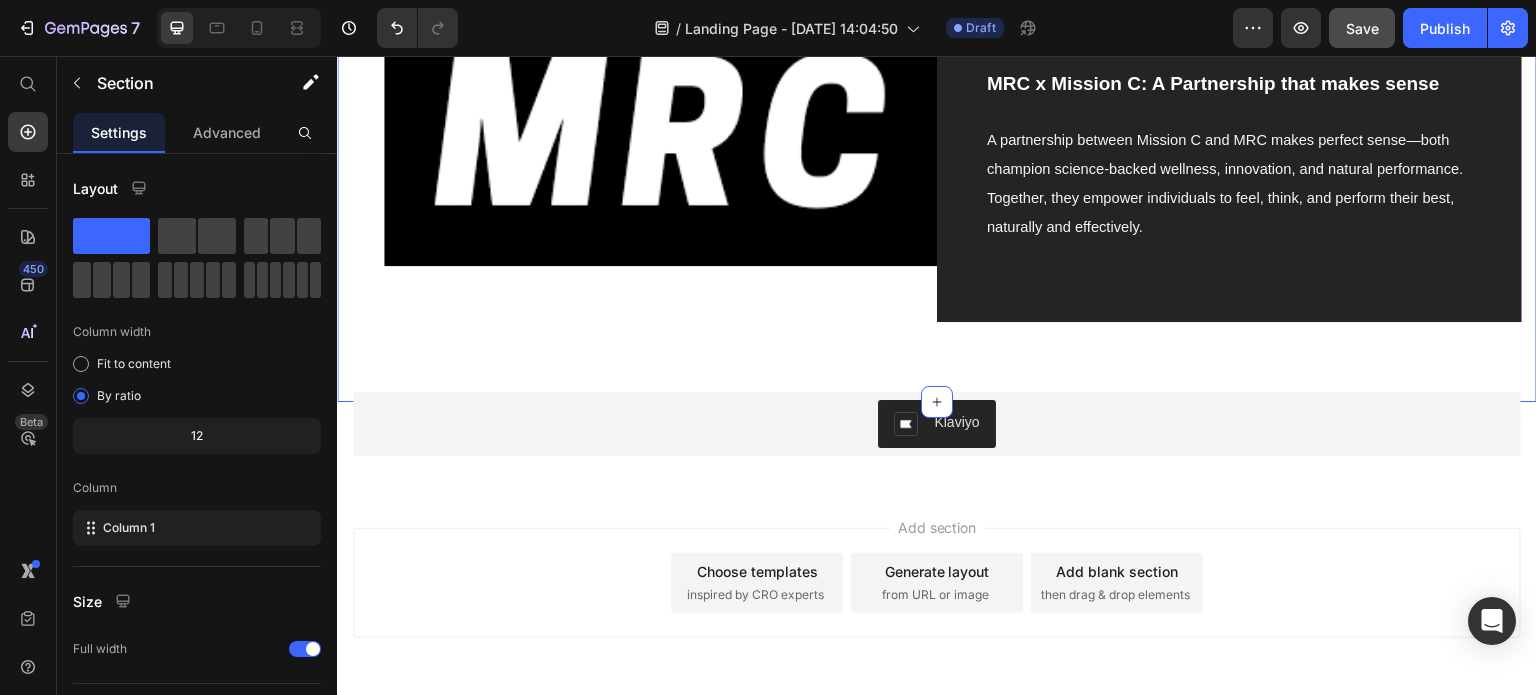 click on "Win all of these products! Worth over £350 Text block Enter now for your chance to win £350 worth of premium wellness products! Boost your self-care routine with this incredible bundle. It’s free, quick, and easy—don’t miss out! Text block Row Image Row Image MRC x Mission C: A Partnership that makes sense Text block A partnership between Mission C and MRC makes perfect sense—both champion science-backed wellness, innovation, and natural performance. Together, they empower individuals to feel, think, and perform their best, naturally and effectively. Text block Row Row Section 3   You can create reusable sections Create Theme Section AI Content Write with GemAI What would you like to describe here? Tone and Voice Persuasive Product Pure Himalayan Shilajit Gummies - Gold Standard Show more Generate" at bounding box center [937, -29] 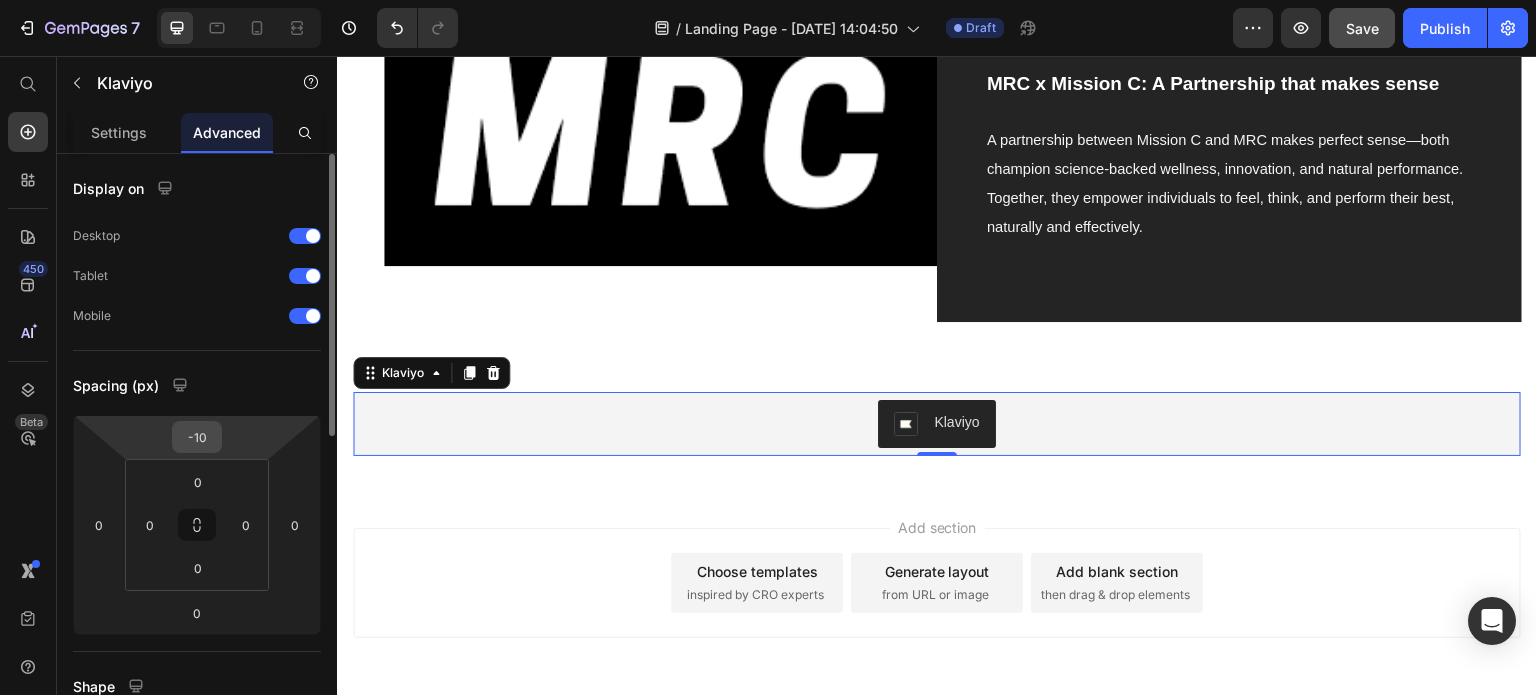 click on "-10" at bounding box center [197, 437] 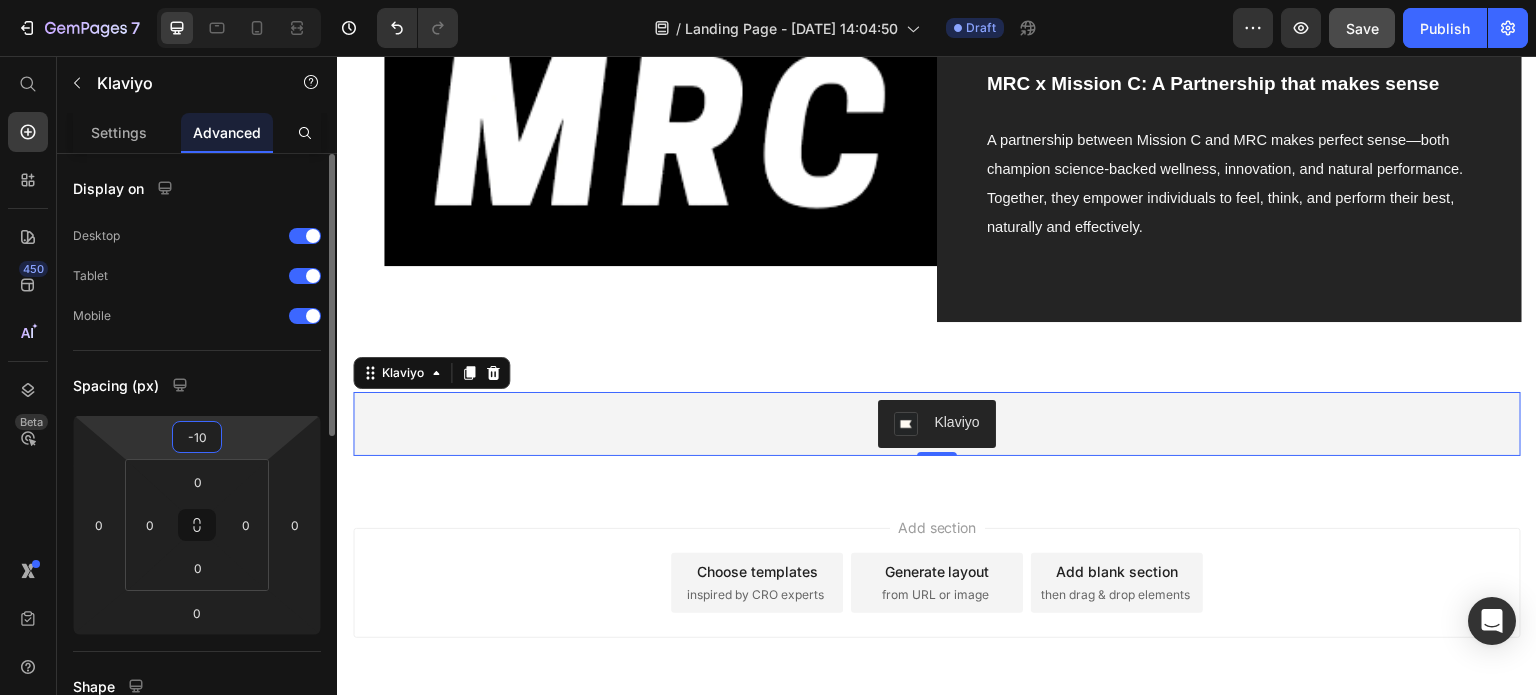 click on "-10" at bounding box center [197, 437] 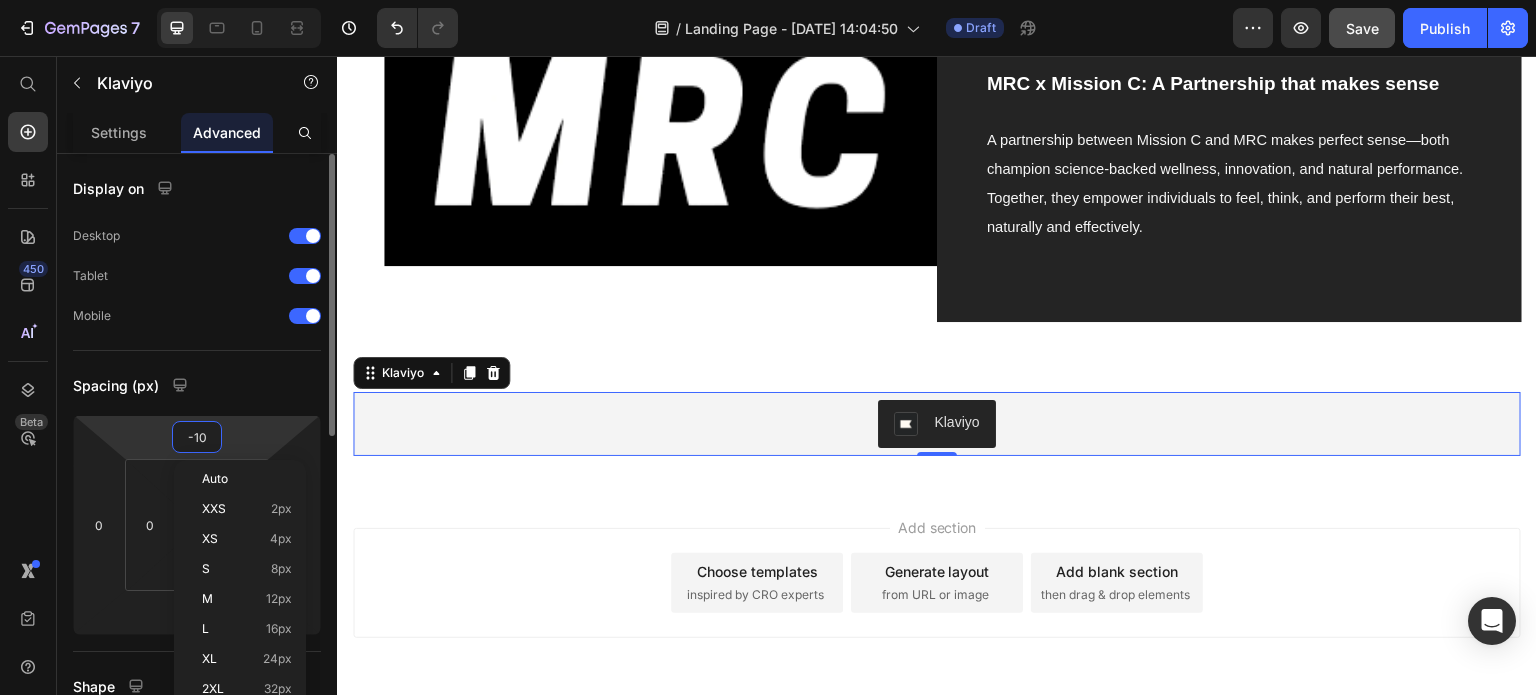 type on "-1" 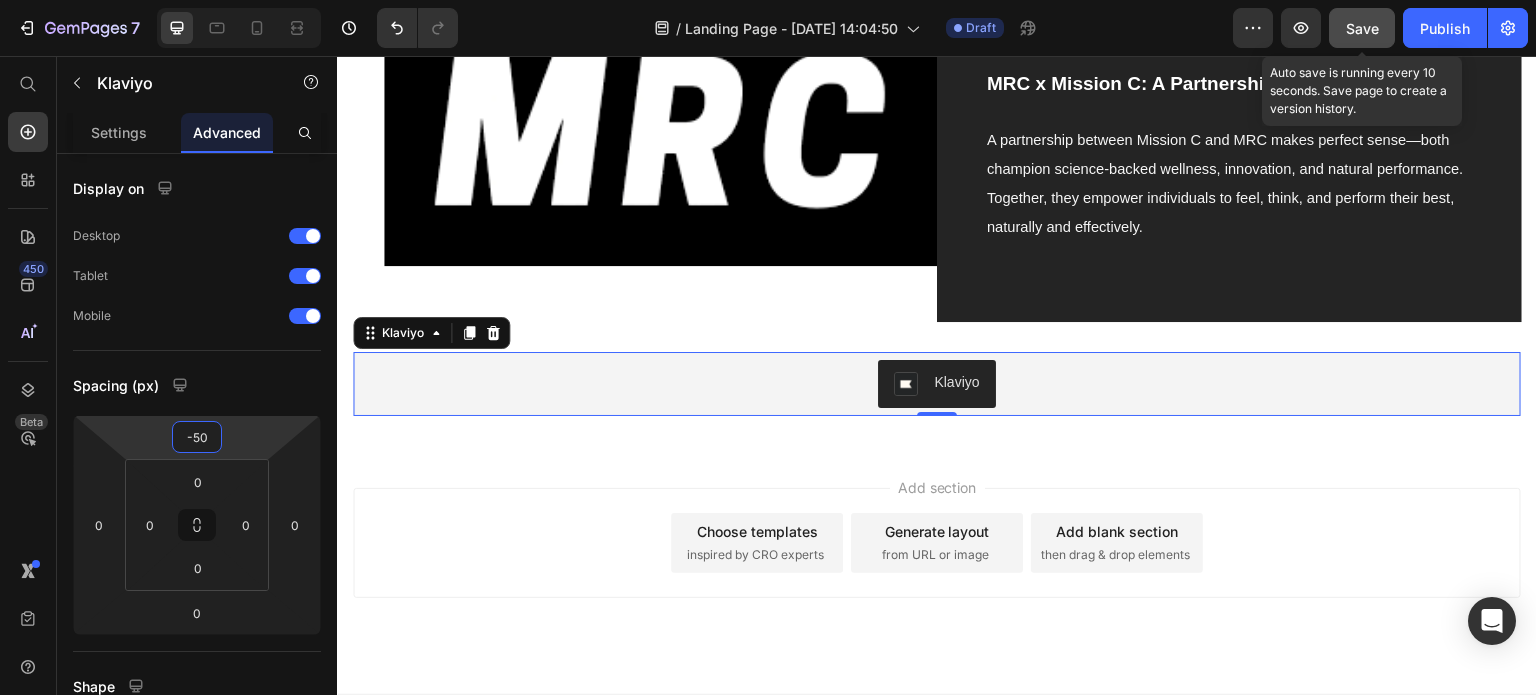type on "-50" 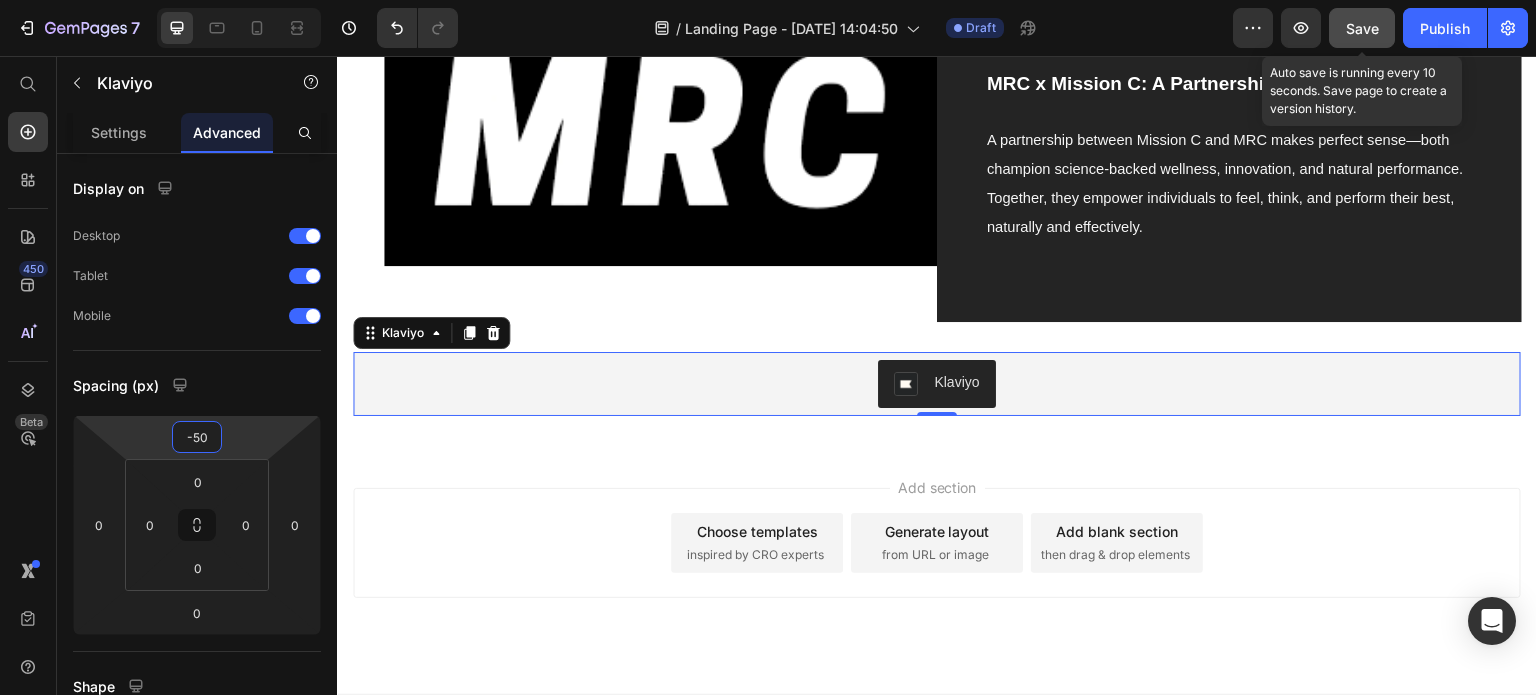 click on "Save" at bounding box center (1362, 28) 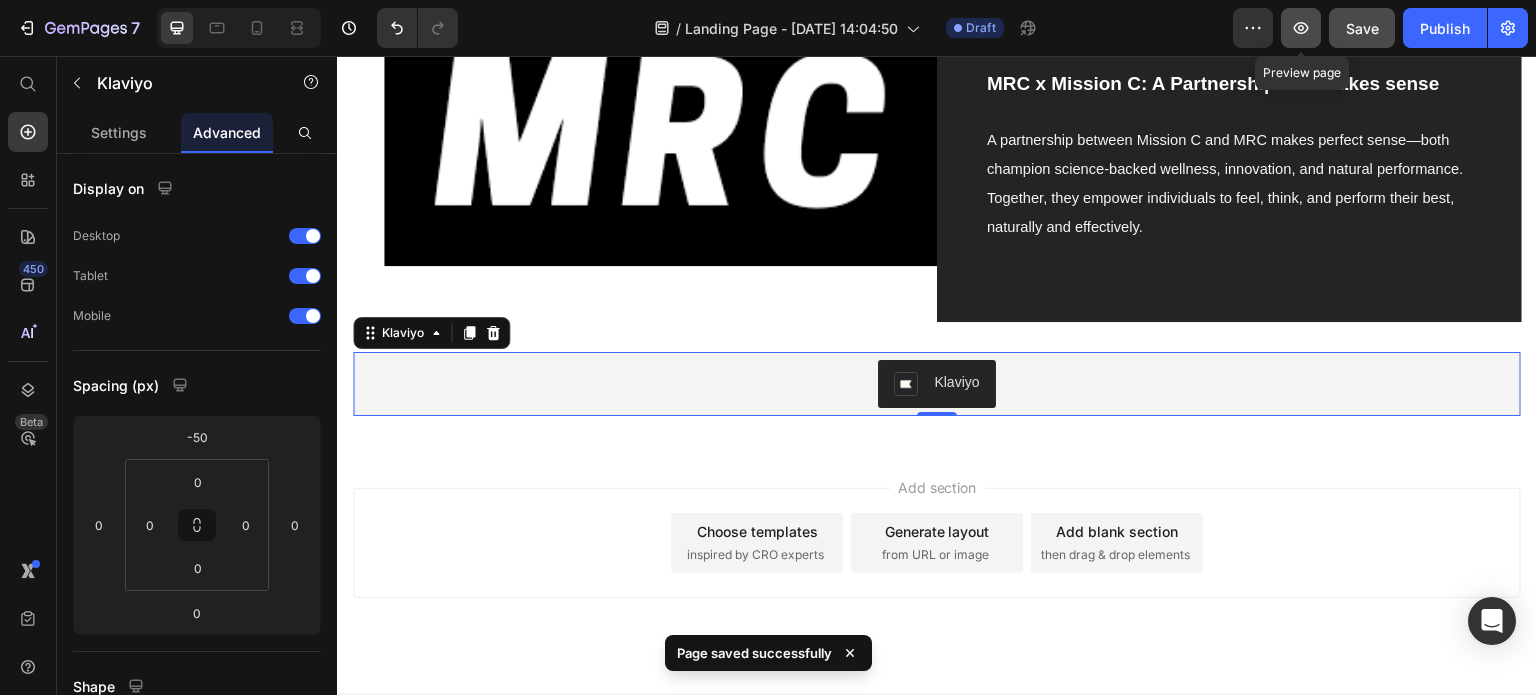 click 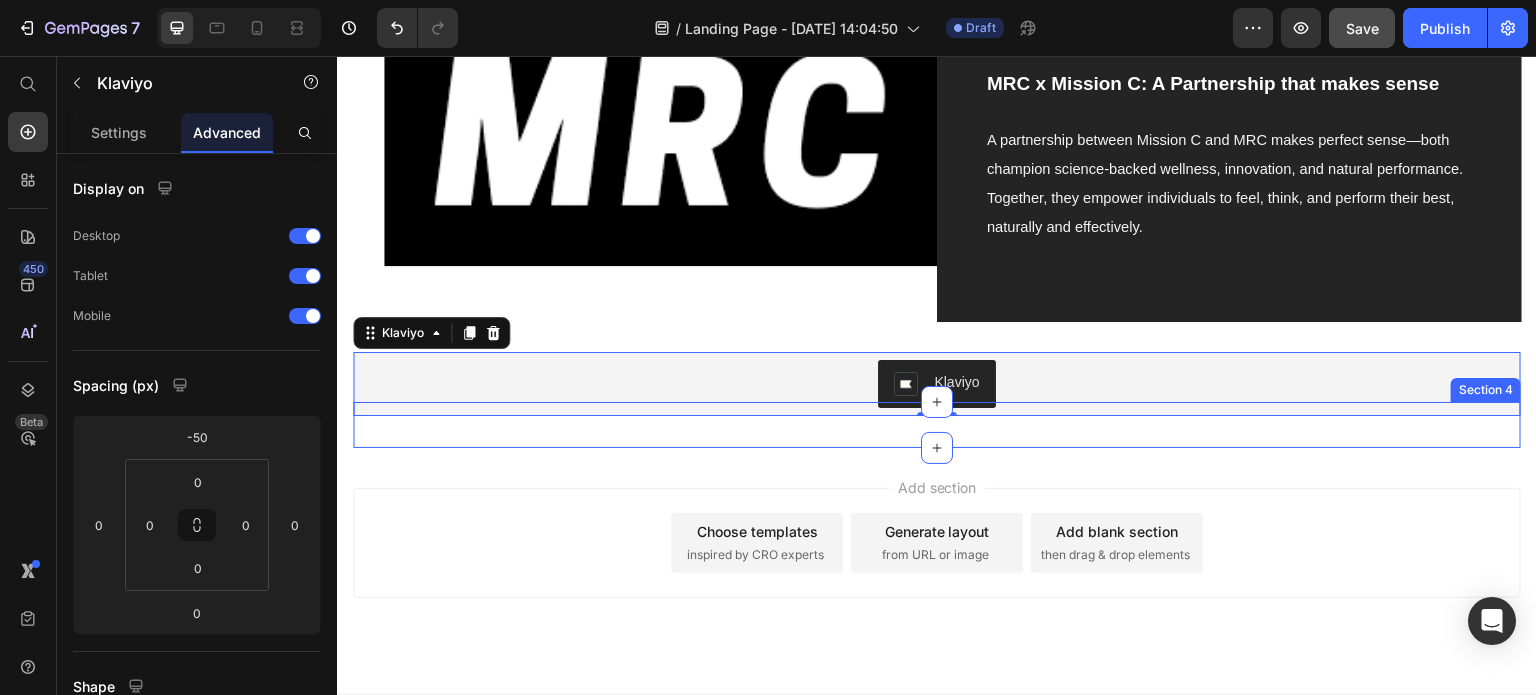 click on "Klaviyo Klaviyo   0 Section 4" at bounding box center [937, 425] 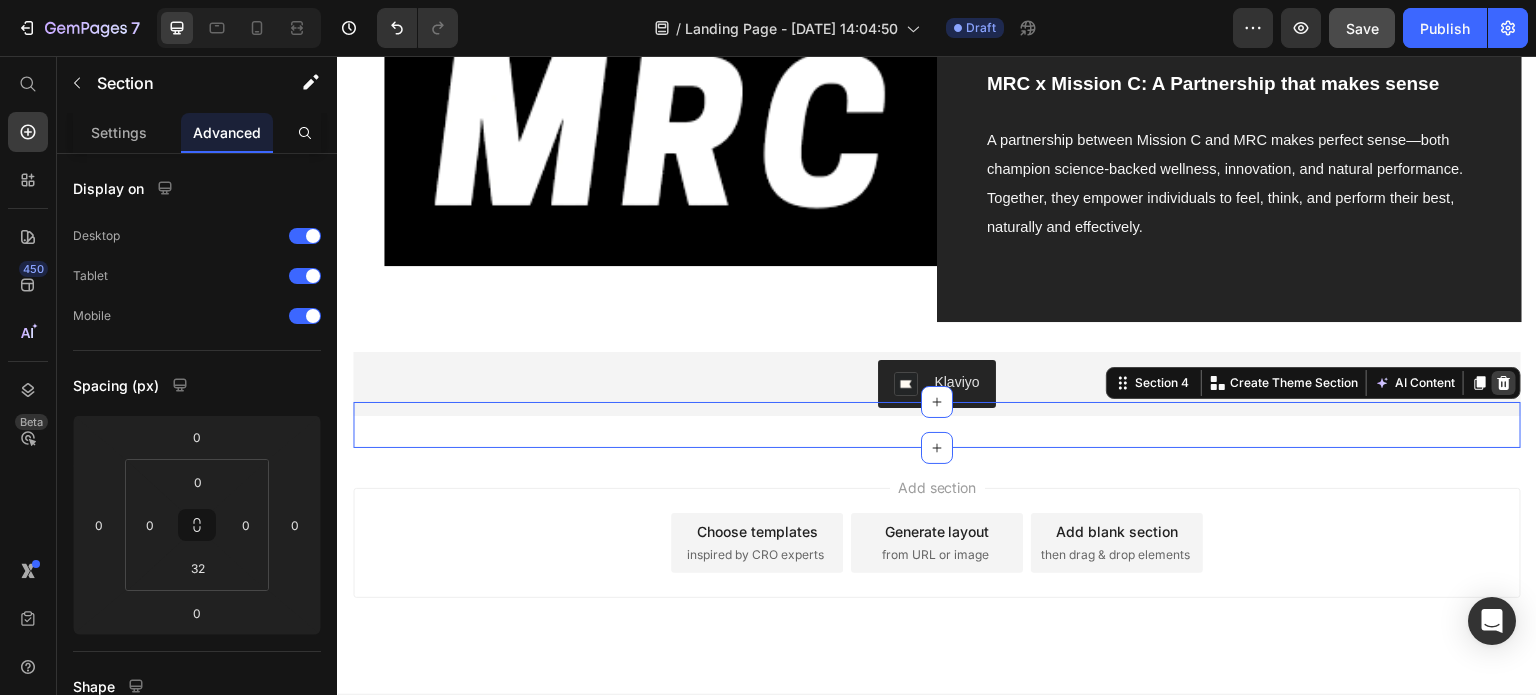 click 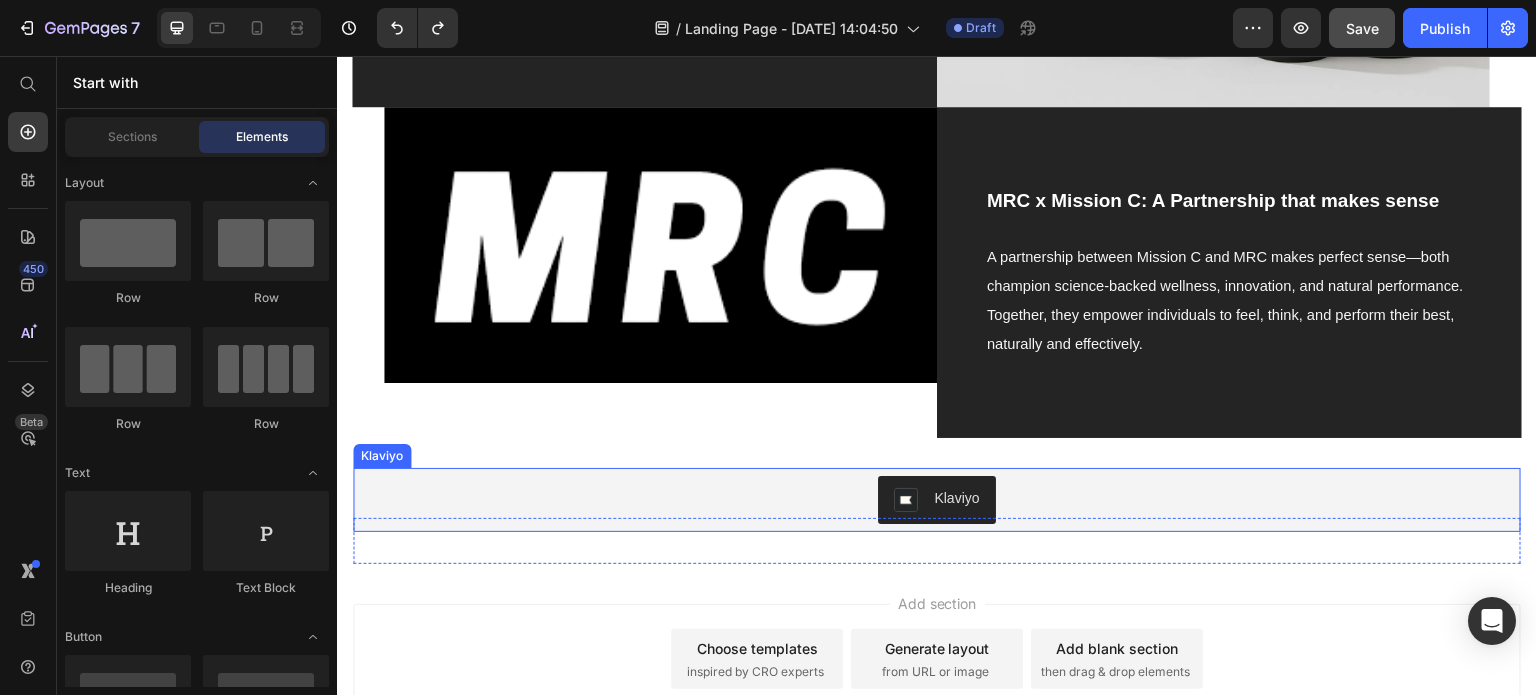scroll, scrollTop: 941, scrollLeft: 0, axis: vertical 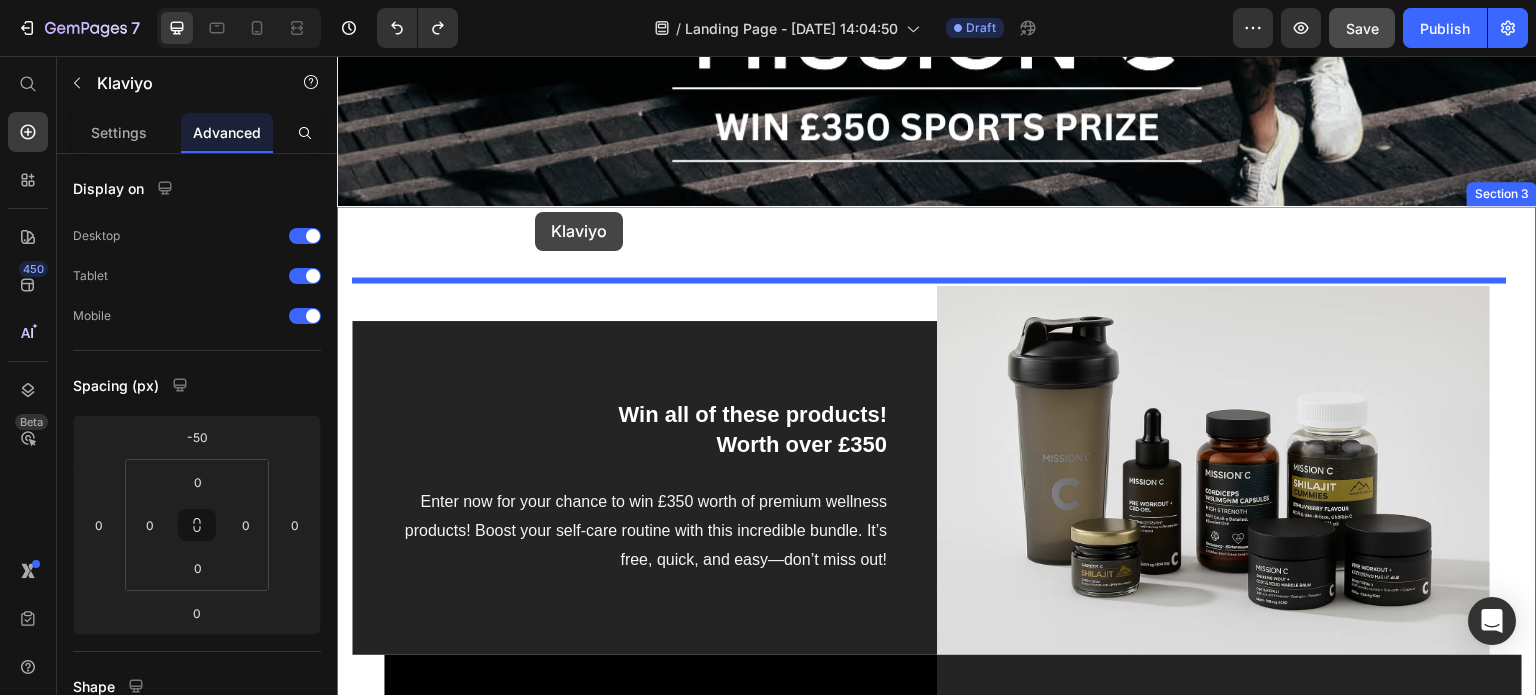 drag, startPoint x: 381, startPoint y: 452, endPoint x: 535, endPoint y: 212, distance: 285.1596 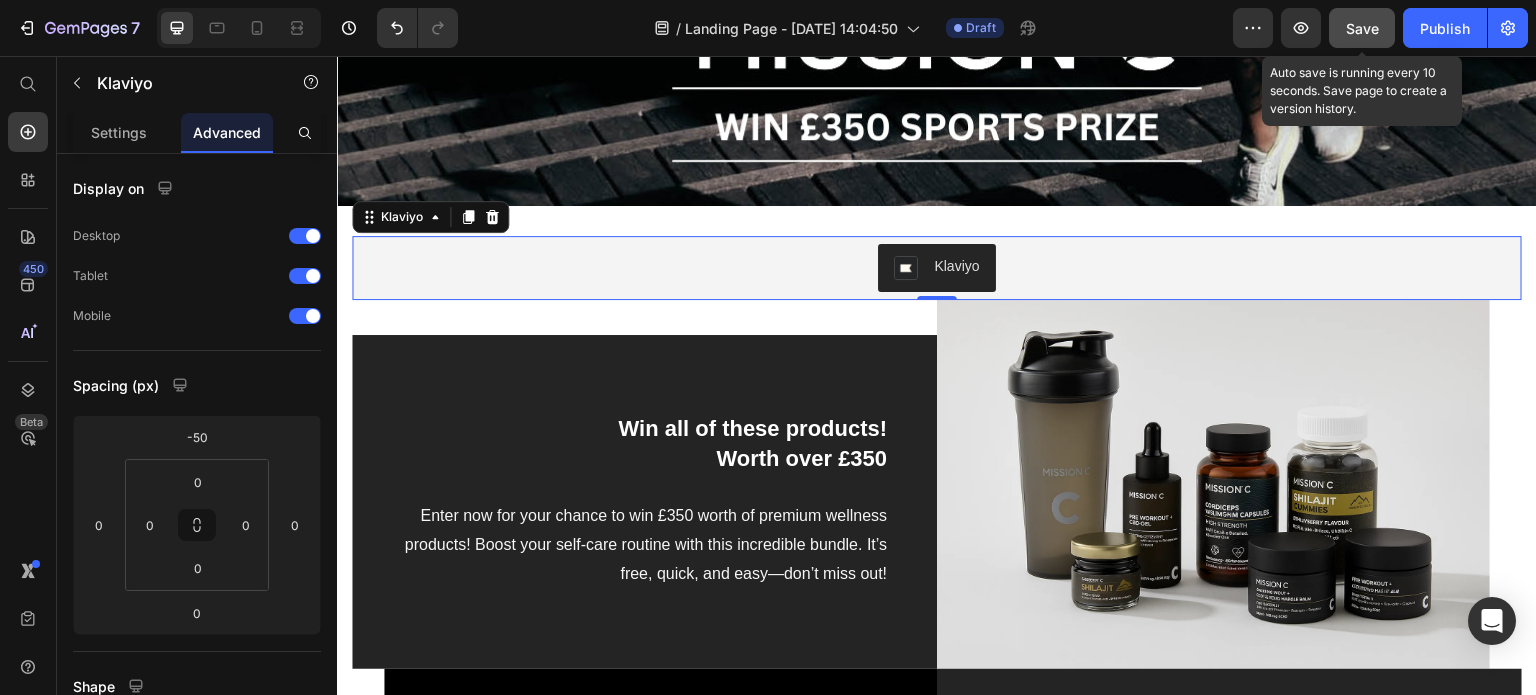 click on "Save" at bounding box center (1362, 28) 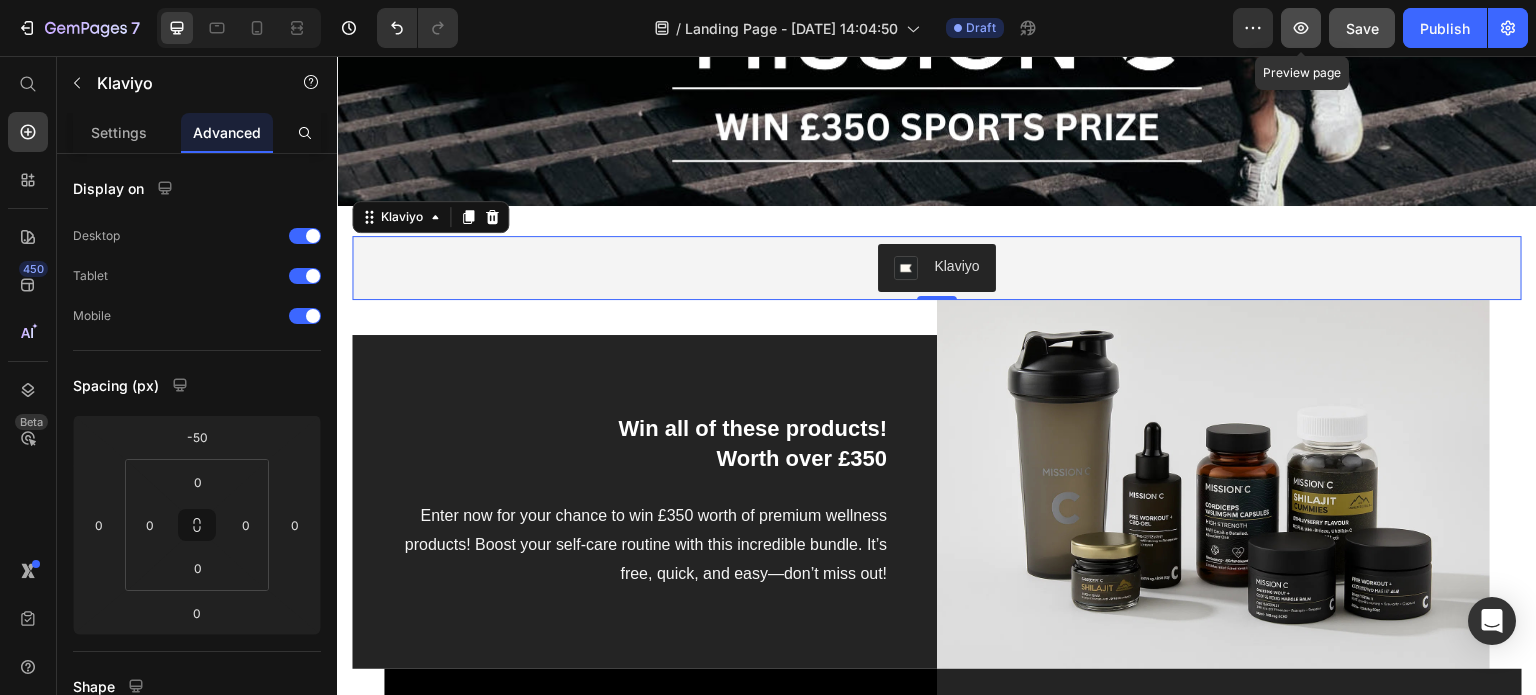 click 